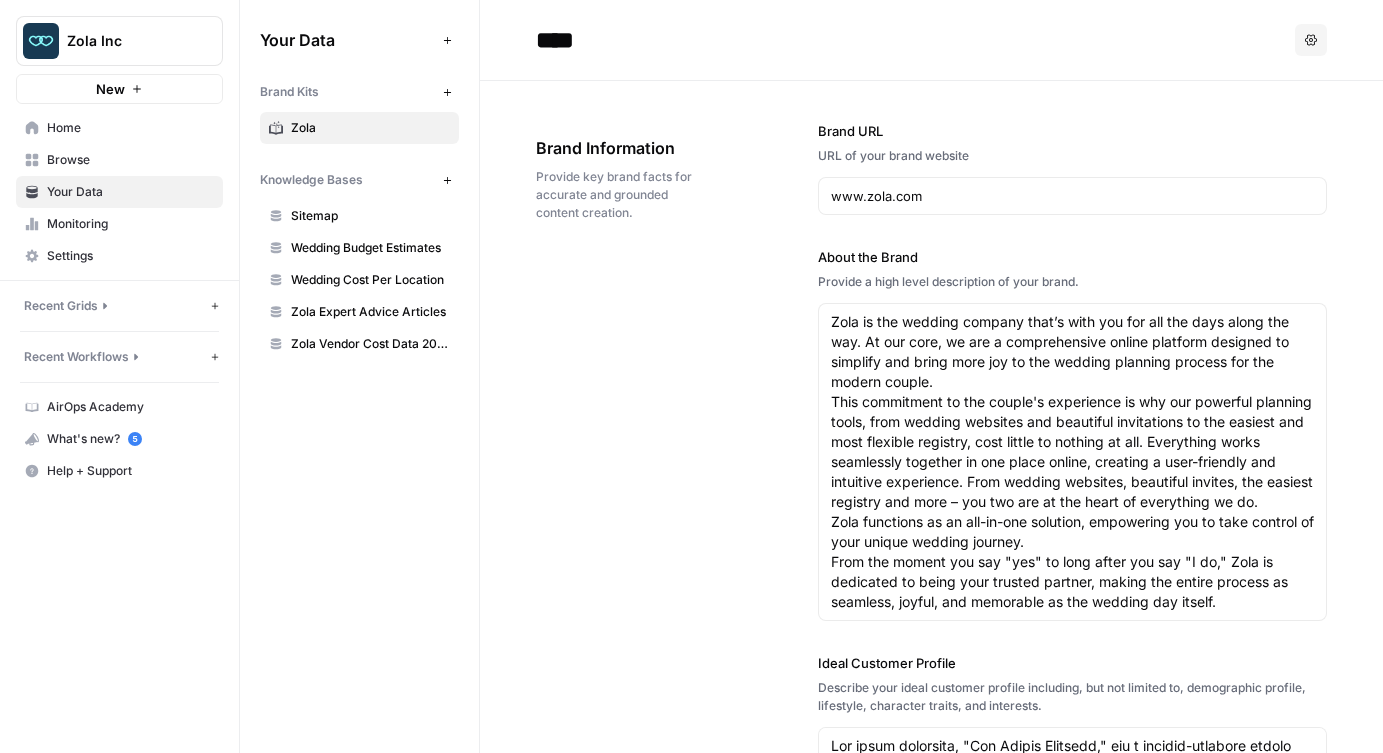 scroll, scrollTop: 0, scrollLeft: 0, axis: both 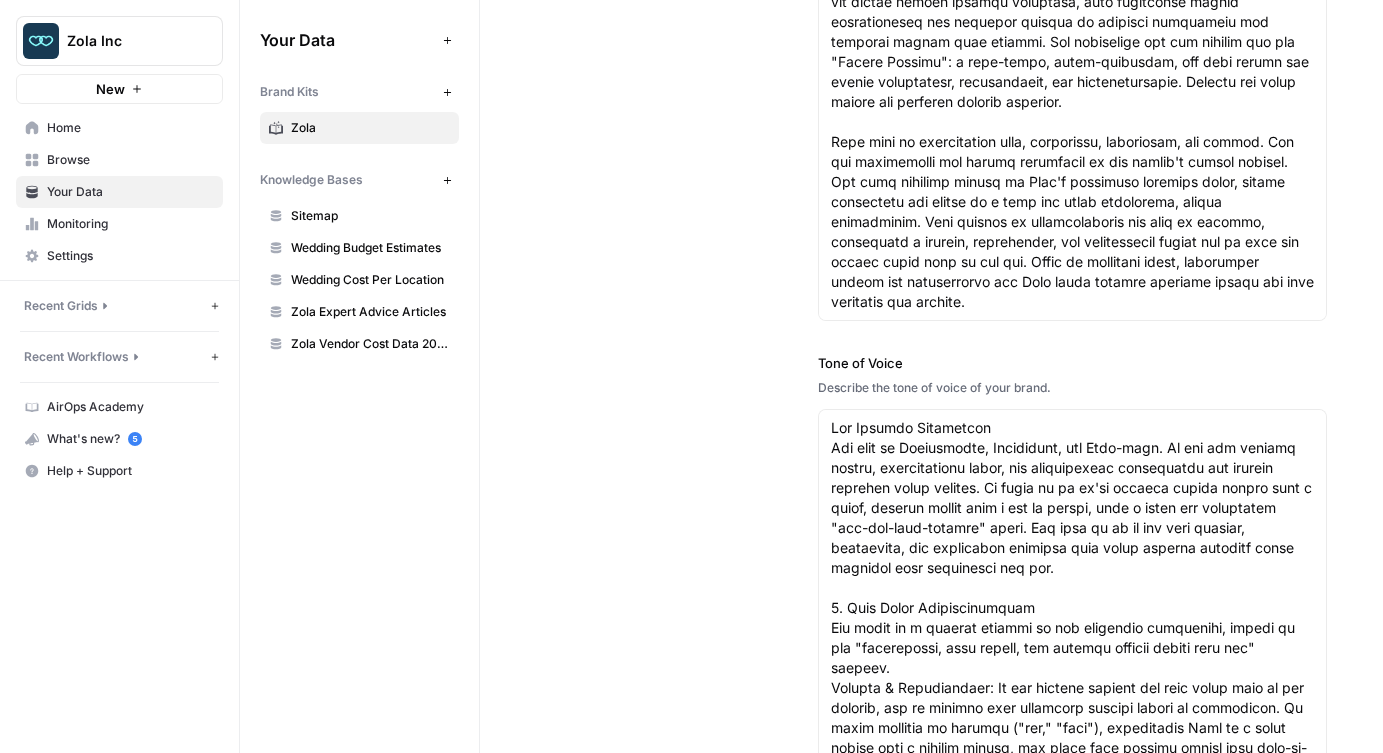 click on "Zola Vendor Cost Data 2025" at bounding box center (370, 344) 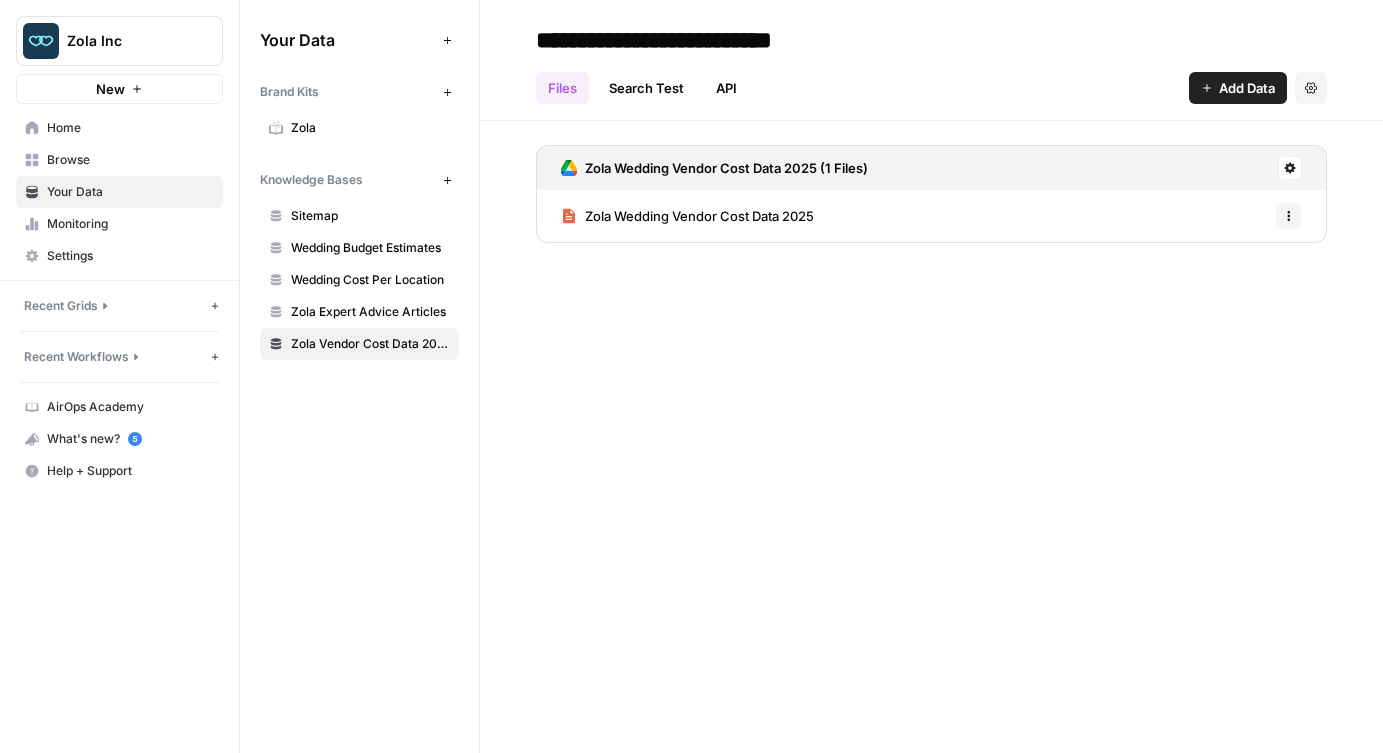 click on "Zola Wedding Vendor Cost Data 2025" at bounding box center [699, 216] 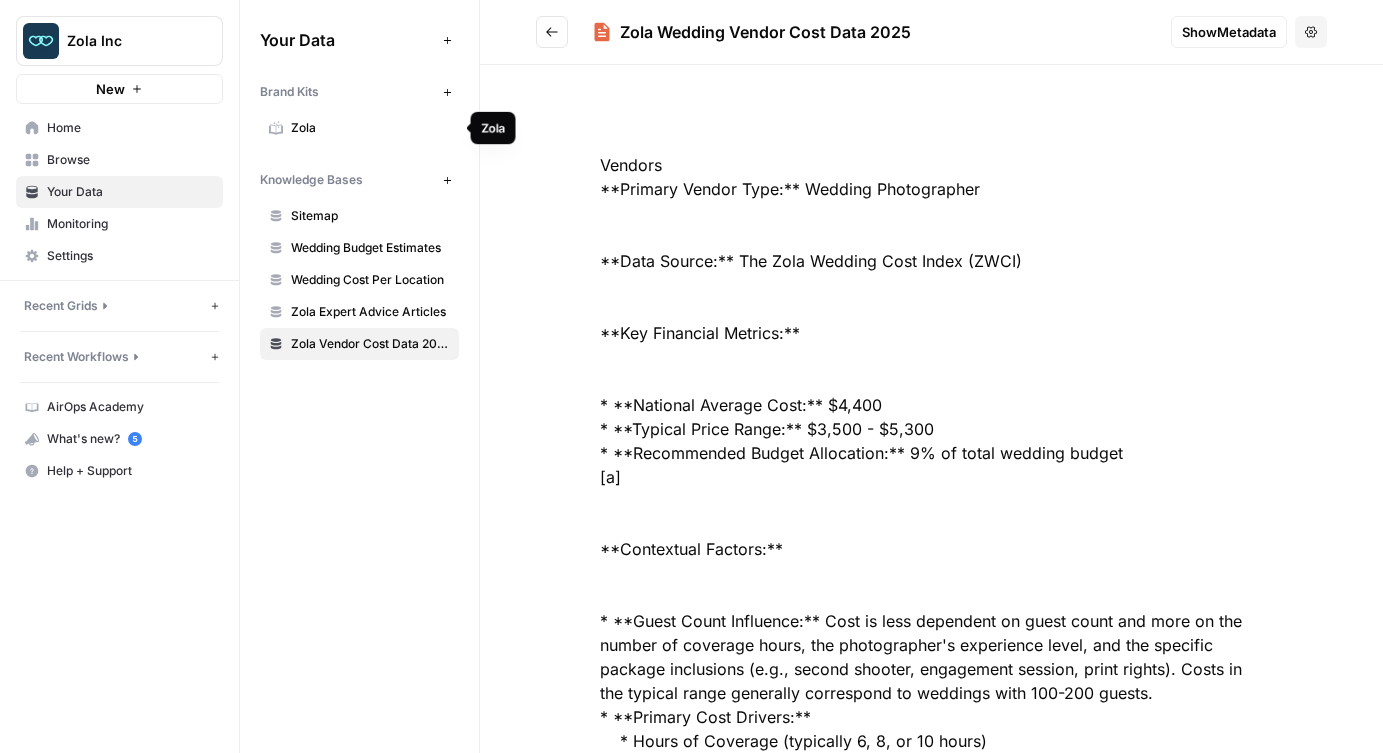 click on "Zola" at bounding box center [370, 128] 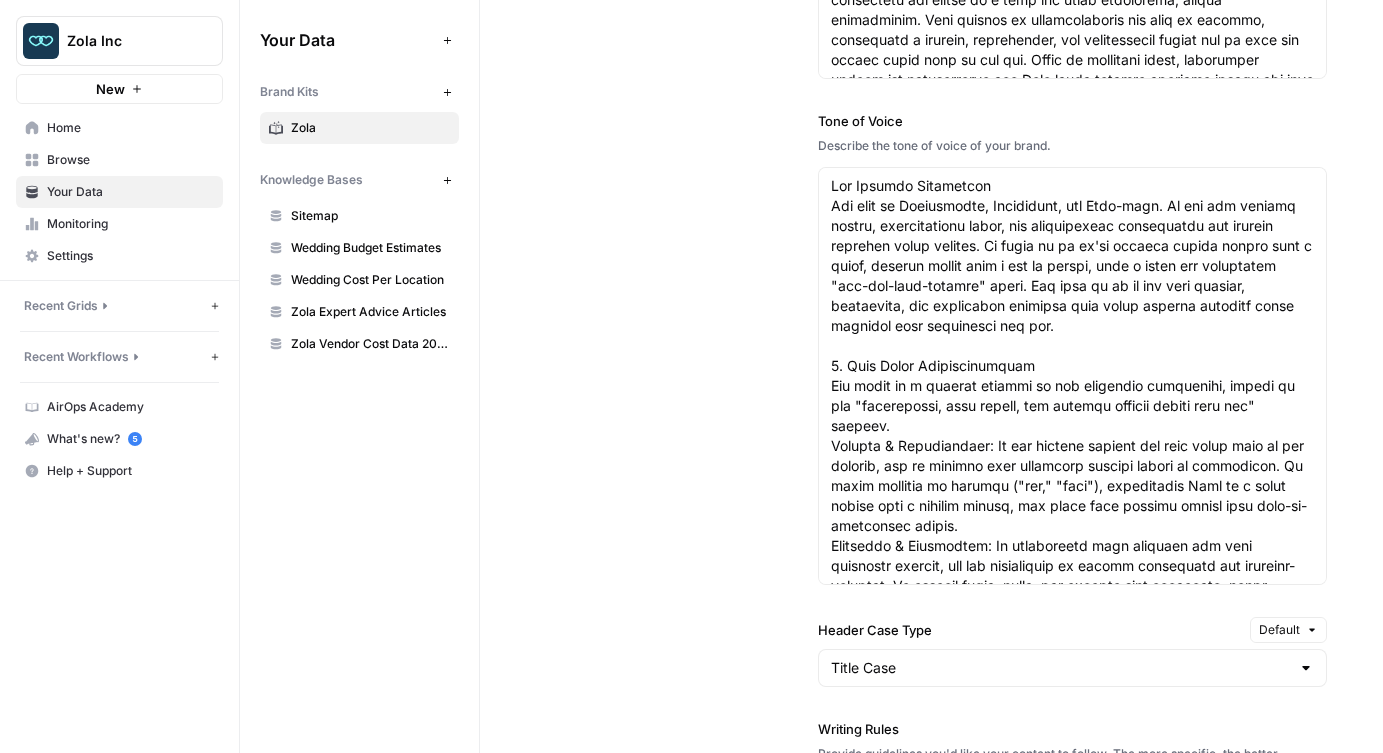 scroll, scrollTop: 2360, scrollLeft: 0, axis: vertical 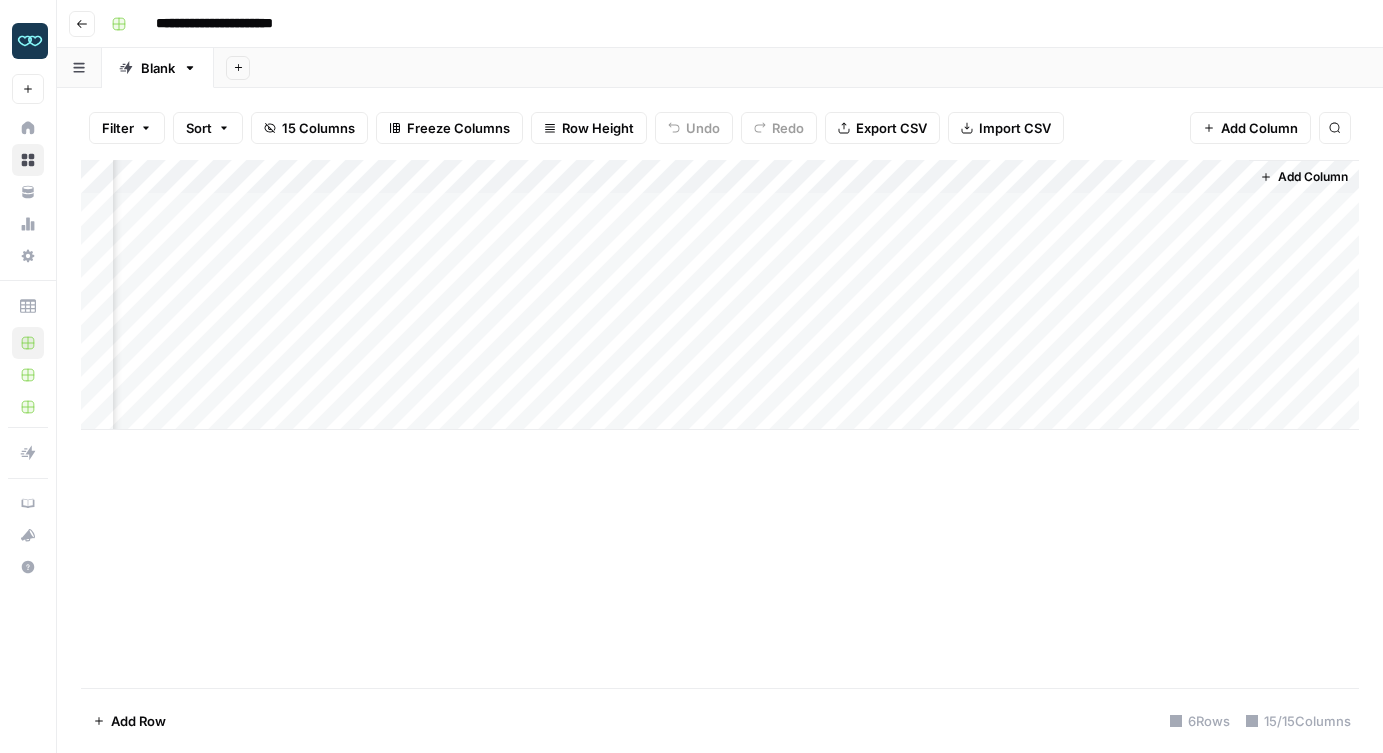 click on "Add Column" at bounding box center (720, 295) 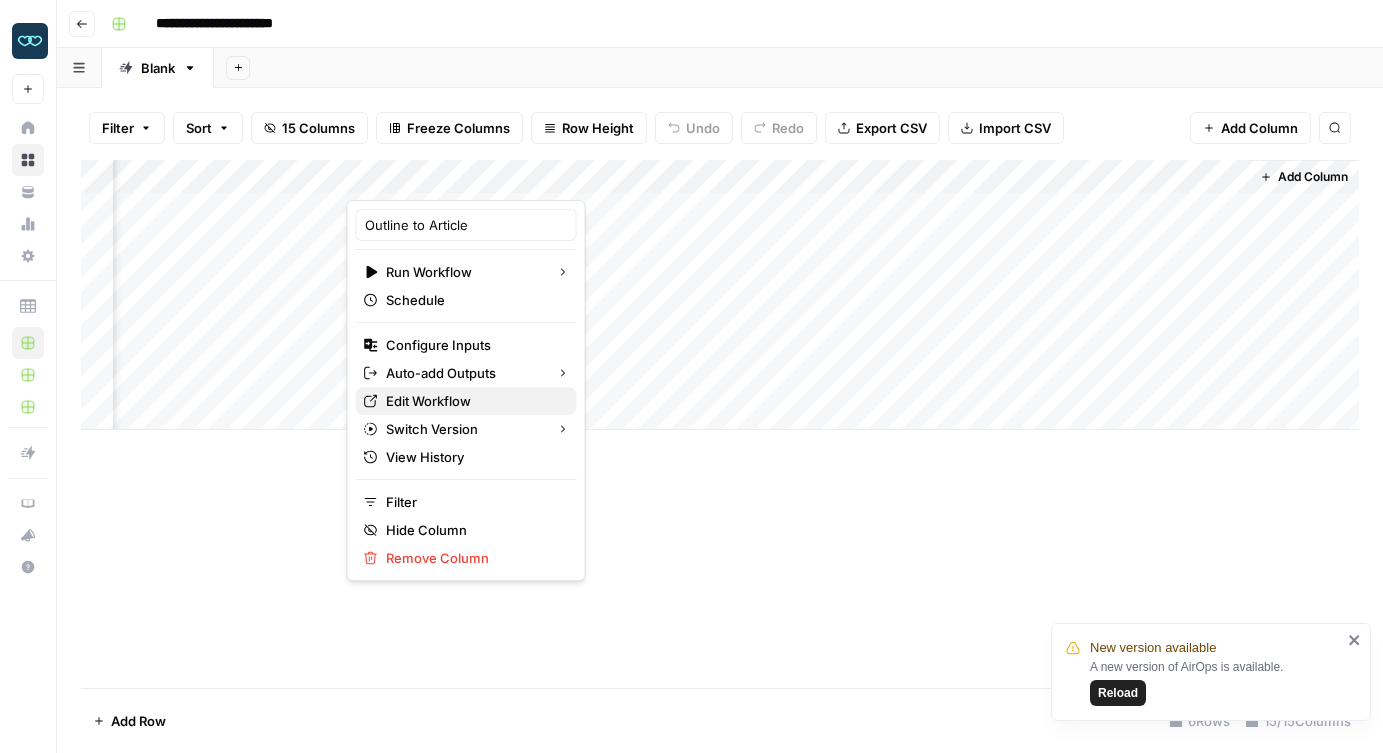 click on "Edit Workflow" at bounding box center (473, 401) 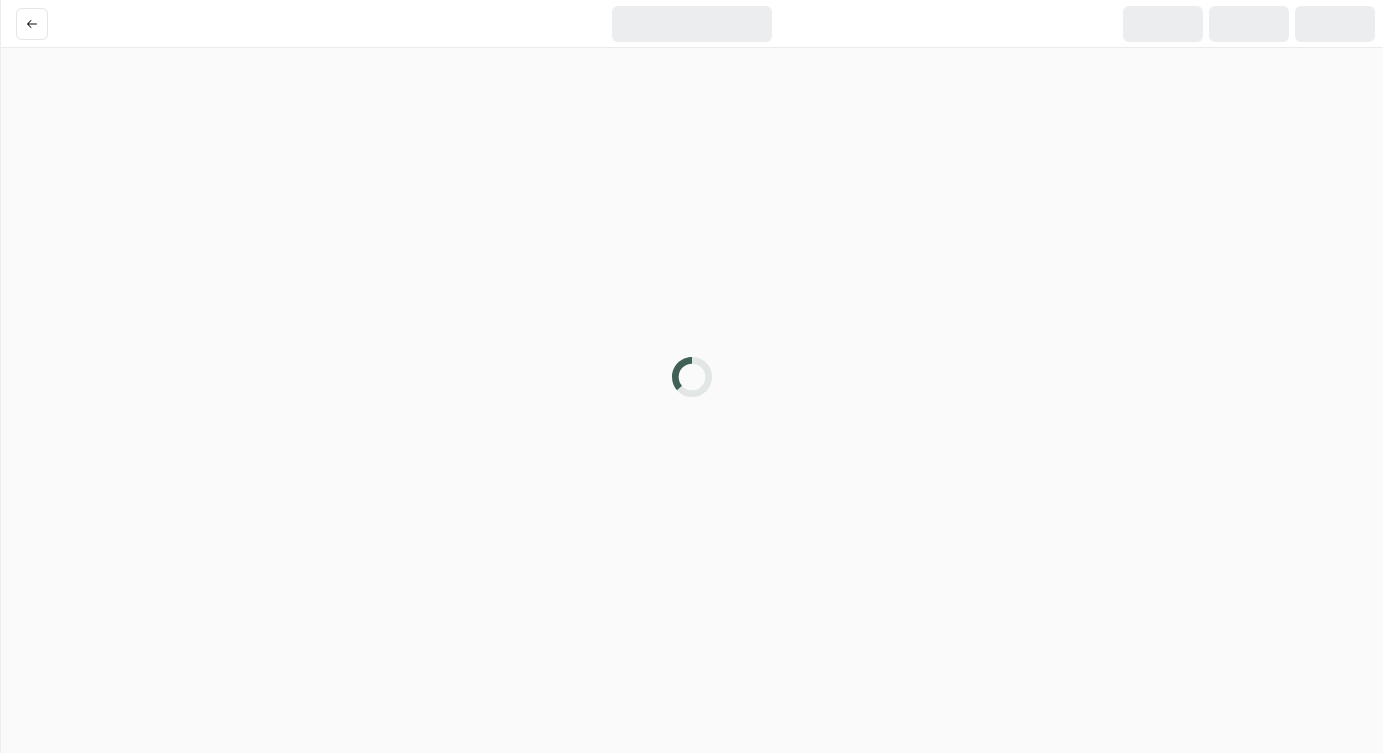 scroll, scrollTop: 0, scrollLeft: 0, axis: both 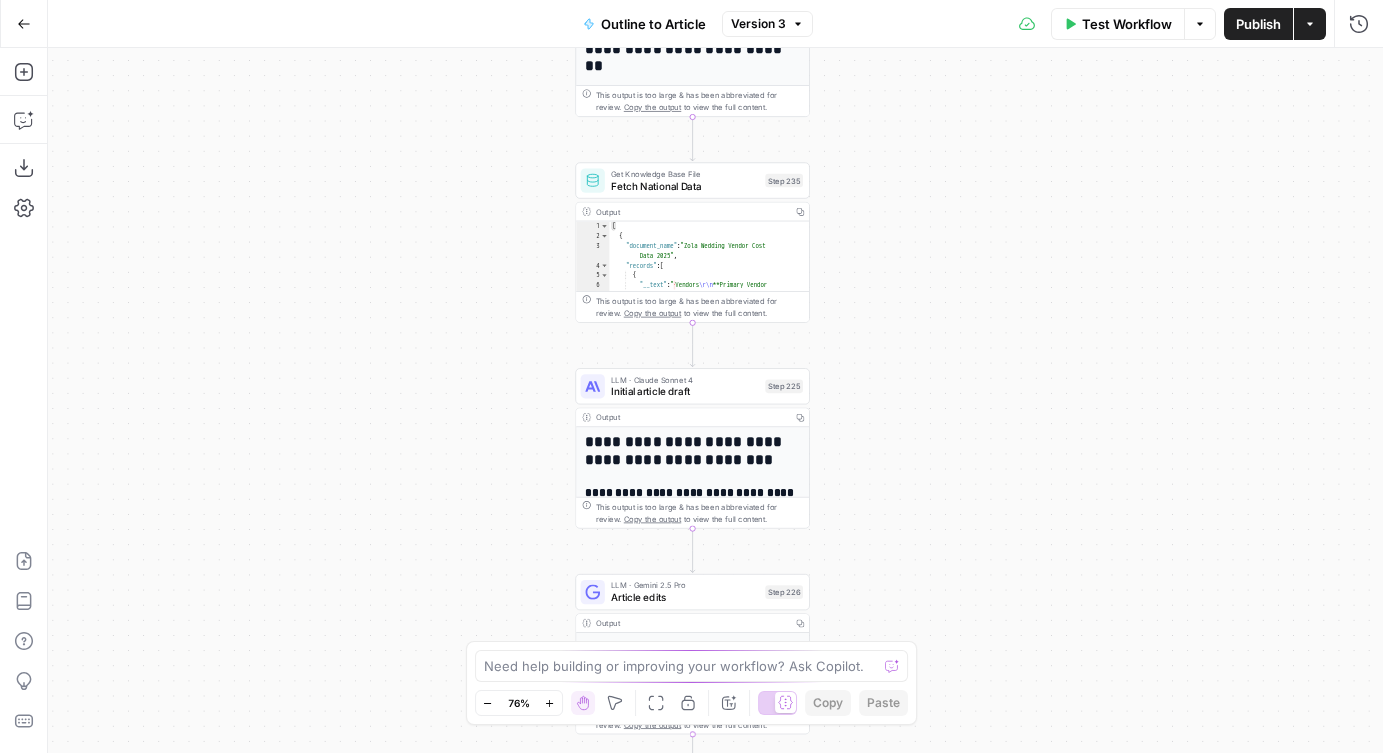 drag, startPoint x: 889, startPoint y: 192, endPoint x: 887, endPoint y: 576, distance: 384.00522 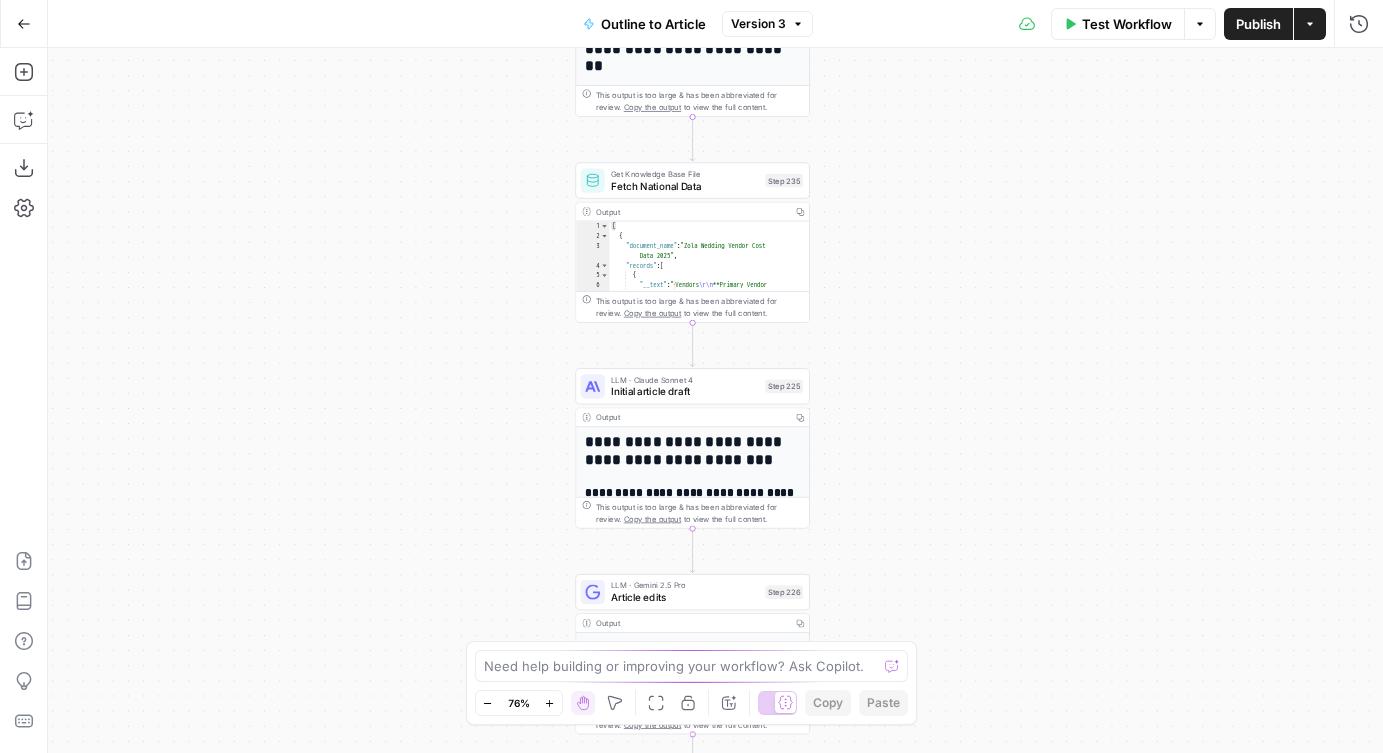 click on "Workflow Set Inputs Inputs Google Search Google Search Results Step 223 Output Copy 1 2 3 4 5 6 {    "search_metadata" :  {      "id" :  "6890d2d55922f437d9dfaea9" ,      "status" :  "Success" ,      "json_endpoint" :  "https://serpapi.com          /searches/413671bbf931b2c8          /6890d2d55922f437d9dfaea9.json" ,      "pixel_position_endpoint" :  "https://serpapi          .com/searches/413671bbf931b2c8          /6890d2d55922f437d9dfaea9          .json_with_pixel_position" ,     This output is too large & has been abbreviated for review.   Copy the output   to view the full content. LLM · Gemini 2.5 Pro Extract Links Step 228 Output Copy 1 2 3 4 5 6 {    "outline" :  [      {         "section" :  {           "content" :  [              "Start by directly answering the                 primary search query in the                 first sentence. Define what                 wedding photography costs  term  \" average wedding" at bounding box center [715, 400] 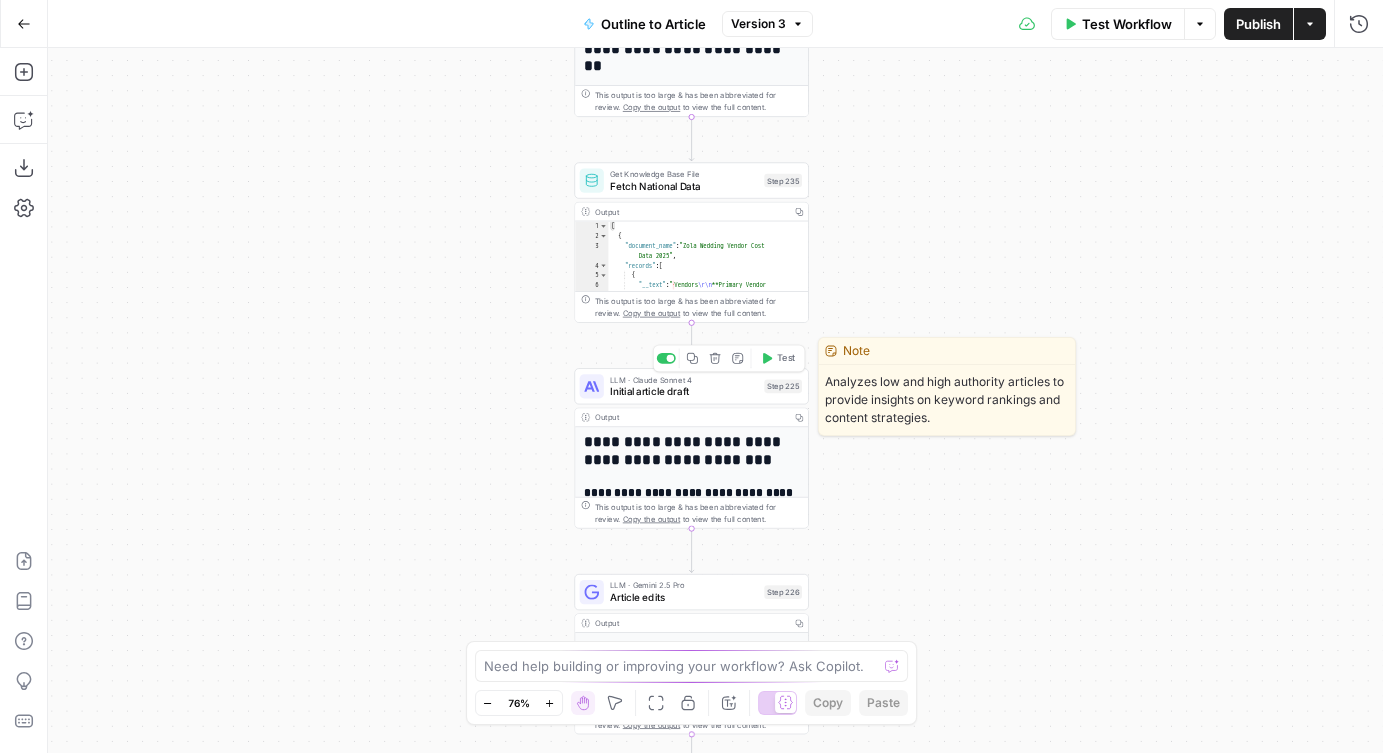 click on "Initial article draft" at bounding box center [684, 391] 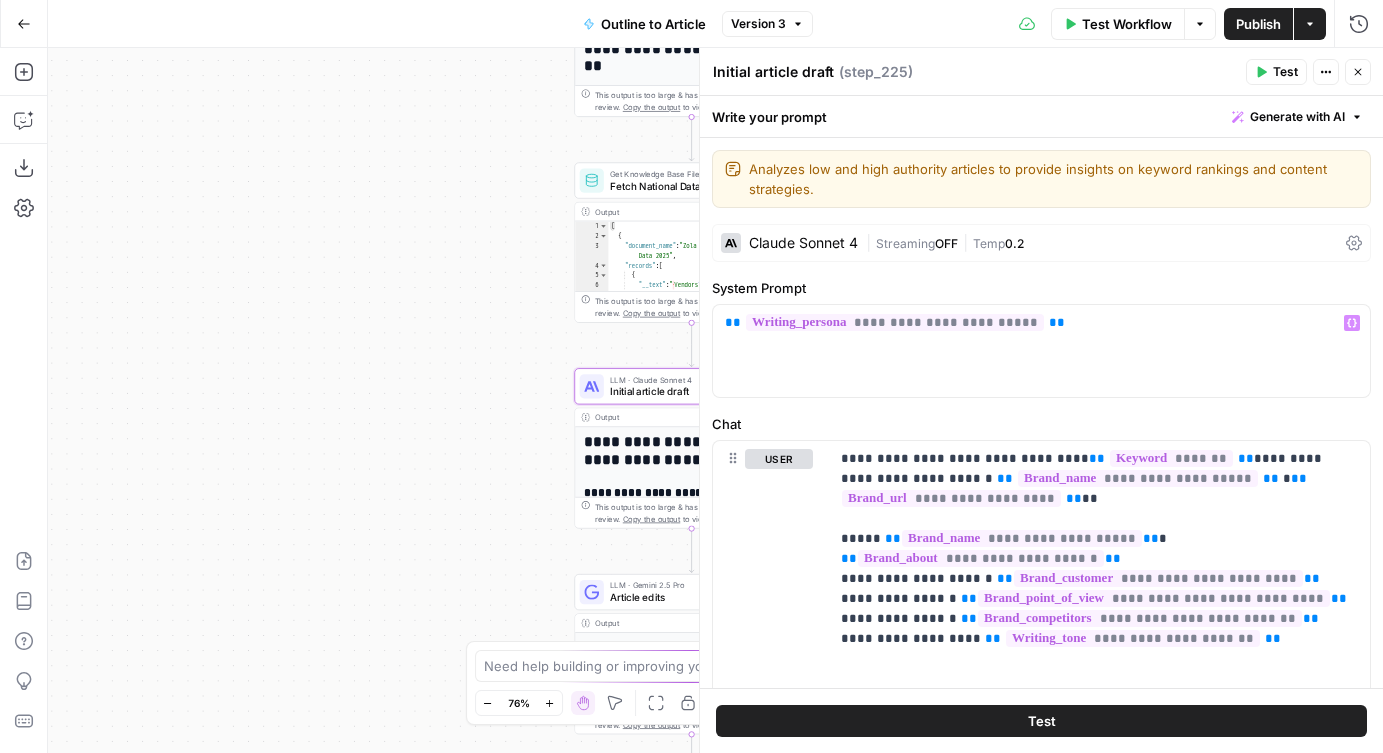 click on "Workflow Set Inputs Inputs Google Search Google Search Results Step 223 Output Copy 1 2 3 4 5 6 {    "search_metadata" :  {      "id" :  "6890d2d55922f437d9dfaea9" ,      "status" :  "Success" ,      "json_endpoint" :  "https://serpapi.com          /searches/413671bbf931b2c8          /6890d2d55922f437d9dfaea9.json" ,      "pixel_position_endpoint" :  "https://serpapi          .com/searches/413671bbf931b2c8          /6890d2d55922f437d9dfaea9          .json_with_pixel_position" ,     This output is too large & has been abbreviated for review.   Copy the output   to view the full content. LLM · Gemini 2.5 Pro Extract Links Step 228 Output Copy 1 2 3 4 5 6 {    "outline" :  [      {         "section" :  {           "content" :  [              "Start by directly answering the                 primary search query in the                 first sentence. Define what                 wedding photography costs  term  \" average wedding" at bounding box center (715, 400) 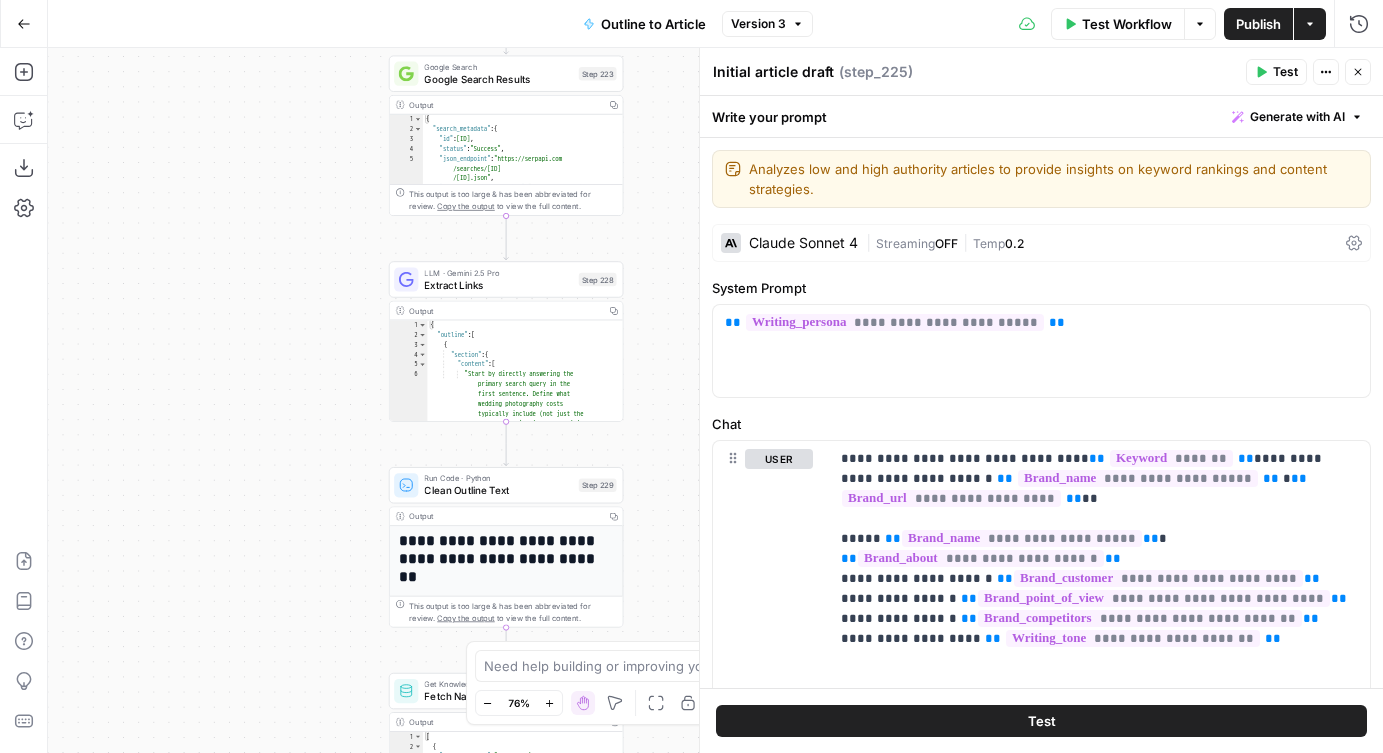 drag, startPoint x: 385, startPoint y: 138, endPoint x: 282, endPoint y: 468, distance: 345.70074 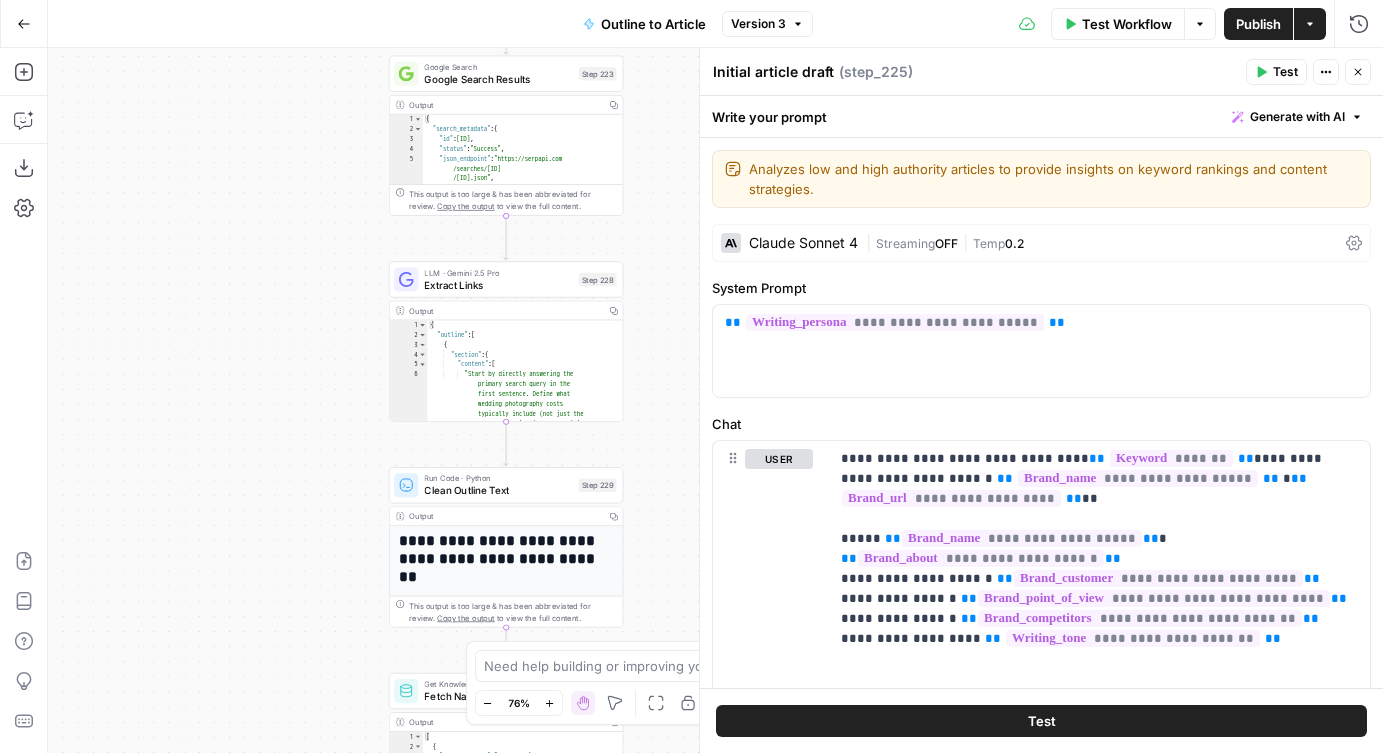 click on "Workflow Set Inputs Inputs Google Search Google Search Results Step 223 Output Copy 1 2 3 4 5 6 {    "search_metadata" :  {      "id" :  "6890d2d55922f437d9dfaea9" ,      "status" :  "Success" ,      "json_endpoint" :  "https://serpapi.com          /searches/413671bbf931b2c8          /6890d2d55922f437d9dfaea9.json" ,      "pixel_position_endpoint" :  "https://serpapi          .com/searches/413671bbf931b2c8          /6890d2d55922f437d9dfaea9          .json_with_pixel_position" ,     This output is too large & has been abbreviated for review.   Copy the output   to view the full content. LLM · Gemini 2.5 Pro Extract Links Step 228 Output Copy 1 2 3 4 5 6 {    "outline" :  [      {         "section" :  {           "content" :  [              "Start by directly answering the                 primary search query in the                 first sentence. Define what                 wedding photography costs  term  \" average wedding" at bounding box center [715, 400] 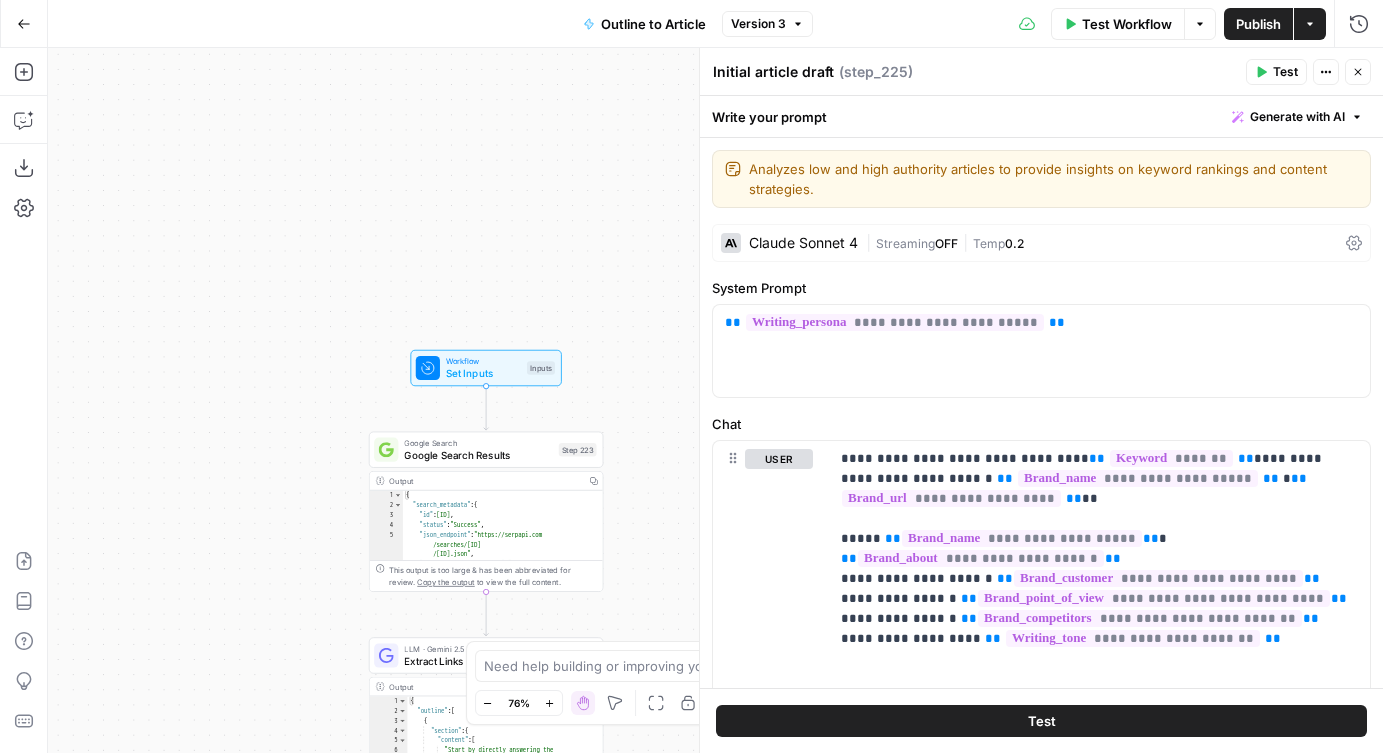 drag, startPoint x: 342, startPoint y: 281, endPoint x: 432, endPoint y: 89, distance: 212.04716 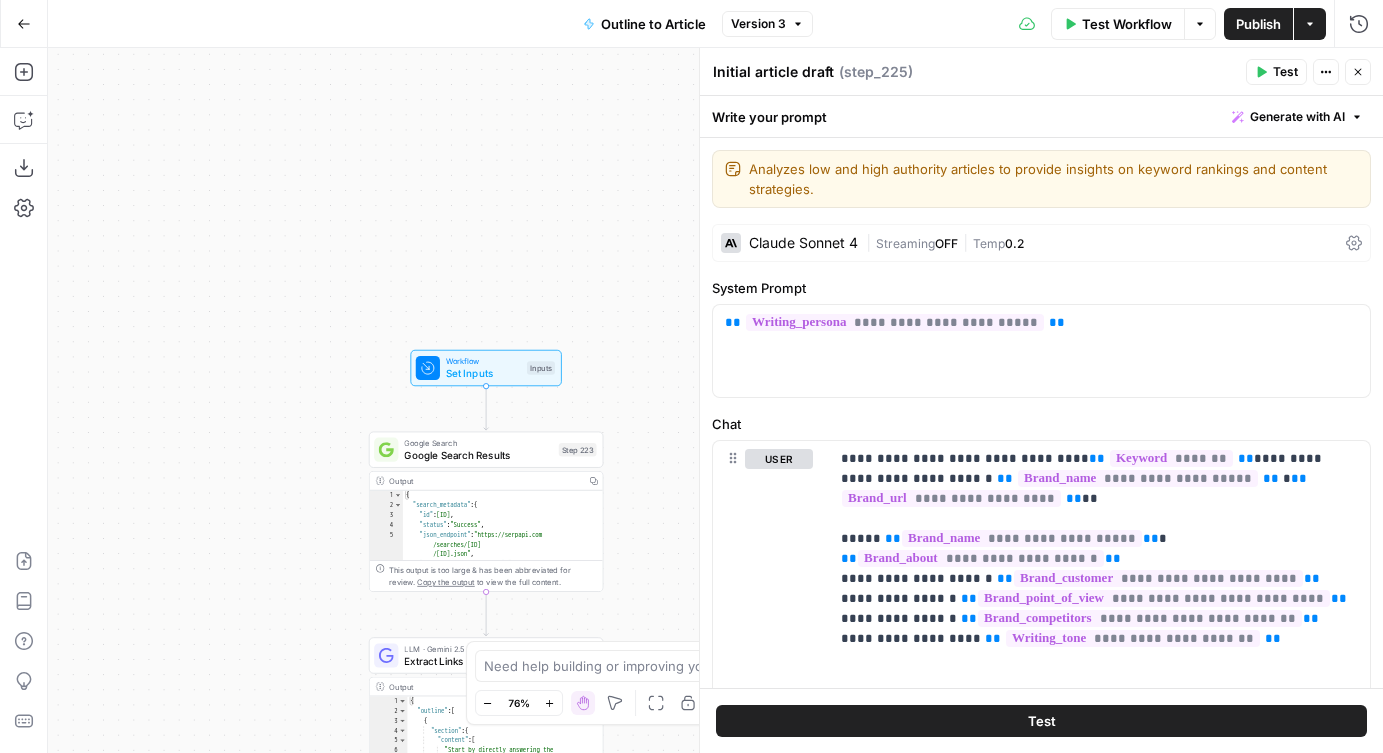 click on "Workflow Set Inputs Inputs Google Search Google Search Results Step 223 Output Copy 1 2 3 4 5 6 {    "search_metadata" :  {      "id" :  "6890d2d55922f437d9dfaea9" ,      "status" :  "Success" ,      "json_endpoint" :  "https://serpapi.com          /searches/413671bbf931b2c8          /6890d2d55922f437d9dfaea9.json" ,      "pixel_position_endpoint" :  "https://serpapi          .com/searches/413671bbf931b2c8          /6890d2d55922f437d9dfaea9          .json_with_pixel_position" ,     This output is too large & has been abbreviated for review.   Copy the output   to view the full content. LLM · Gemini 2.5 Pro Extract Links Step 228 Output Copy 1 2 3 4 5 6 {    "outline" :  [      {         "section" :  {           "content" :  [              "Start by directly answering the                 primary search query in the                 first sentence. Define what                 wedding photography costs  term  \" average wedding" at bounding box center [715, 400] 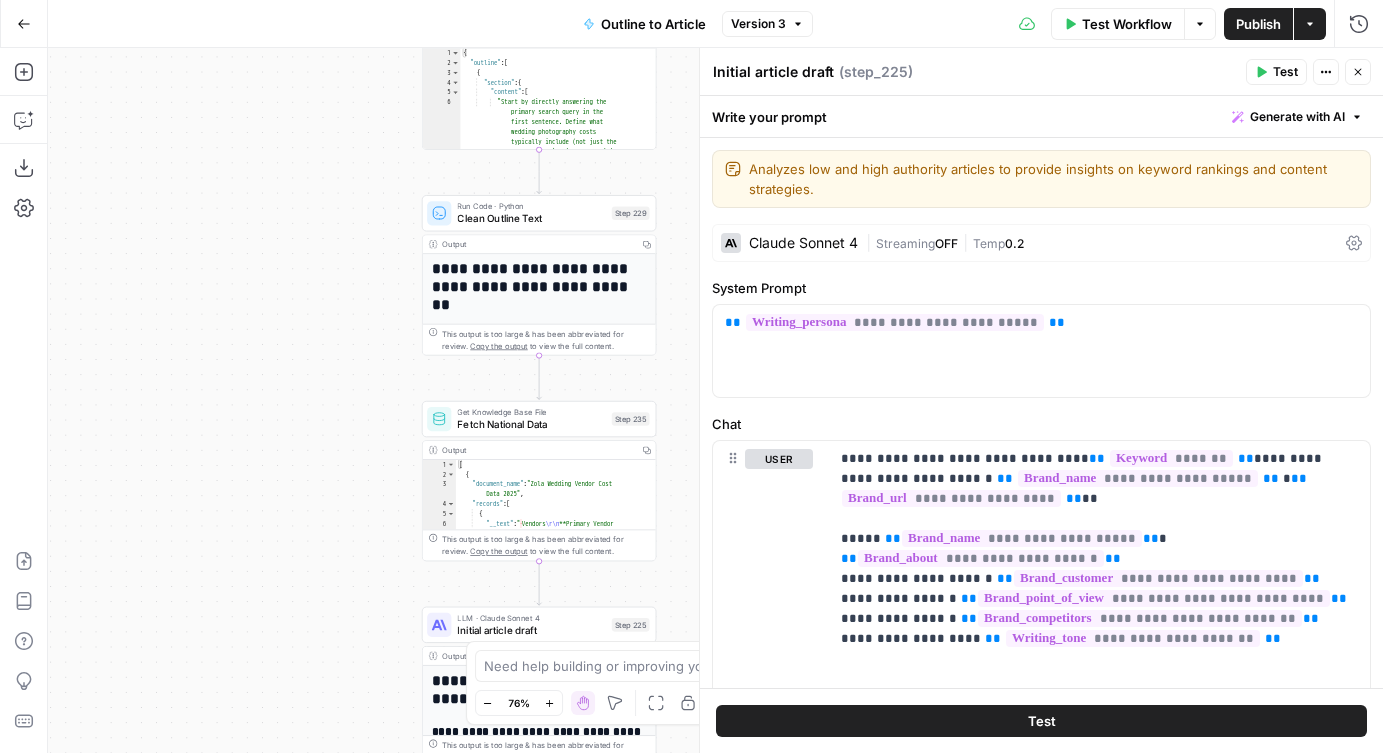 drag, startPoint x: 417, startPoint y: 475, endPoint x: 325, endPoint y: 191, distance: 298.52972 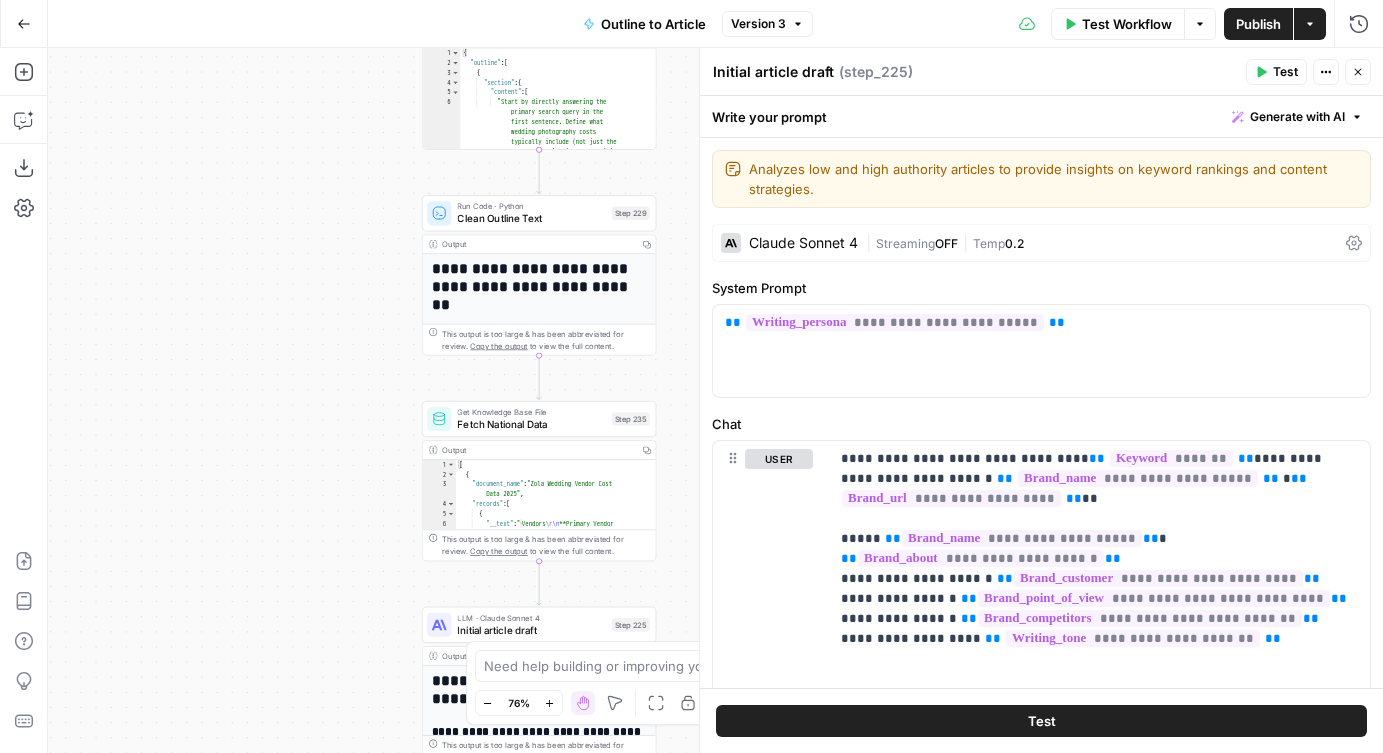 click on "Workflow Set Inputs Inputs Google Search Google Search Results Step 223 Output Copy 1 2 3 4 5 6 {    "search_metadata" :  {      "id" :  "6890d2d55922f437d9dfaea9" ,      "status" :  "Success" ,      "json_endpoint" :  "https://serpapi.com          /searches/413671bbf931b2c8          /6890d2d55922f437d9dfaea9.json" ,      "pixel_position_endpoint" :  "https://serpapi          .com/searches/413671bbf931b2c8          /6890d2d55922f437d9dfaea9          .json_with_pixel_position" ,     This output is too large & has been abbreviated for review.   Copy the output   to view the full content. LLM · Gemini 2.5 Pro Extract Links Step 228 Output Copy 1 2 3 4 5 6 {    "outline" :  [      {         "section" :  {           "content" :  [              "Start by directly answering the                 primary search query in the                 first sentence. Define what                 wedding photography costs  term  \" average wedding" at bounding box center [715, 400] 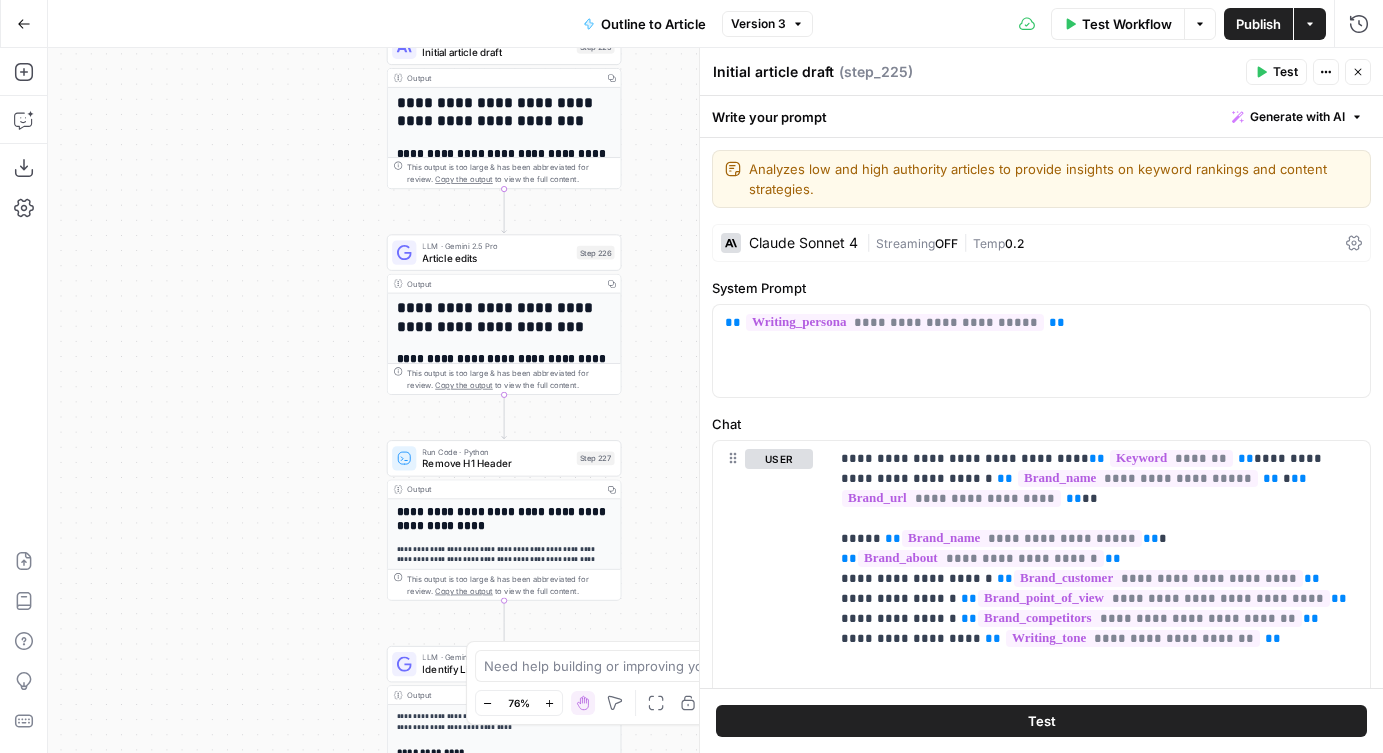 drag, startPoint x: 293, startPoint y: 496, endPoint x: 288, endPoint y: 75, distance: 421.0297 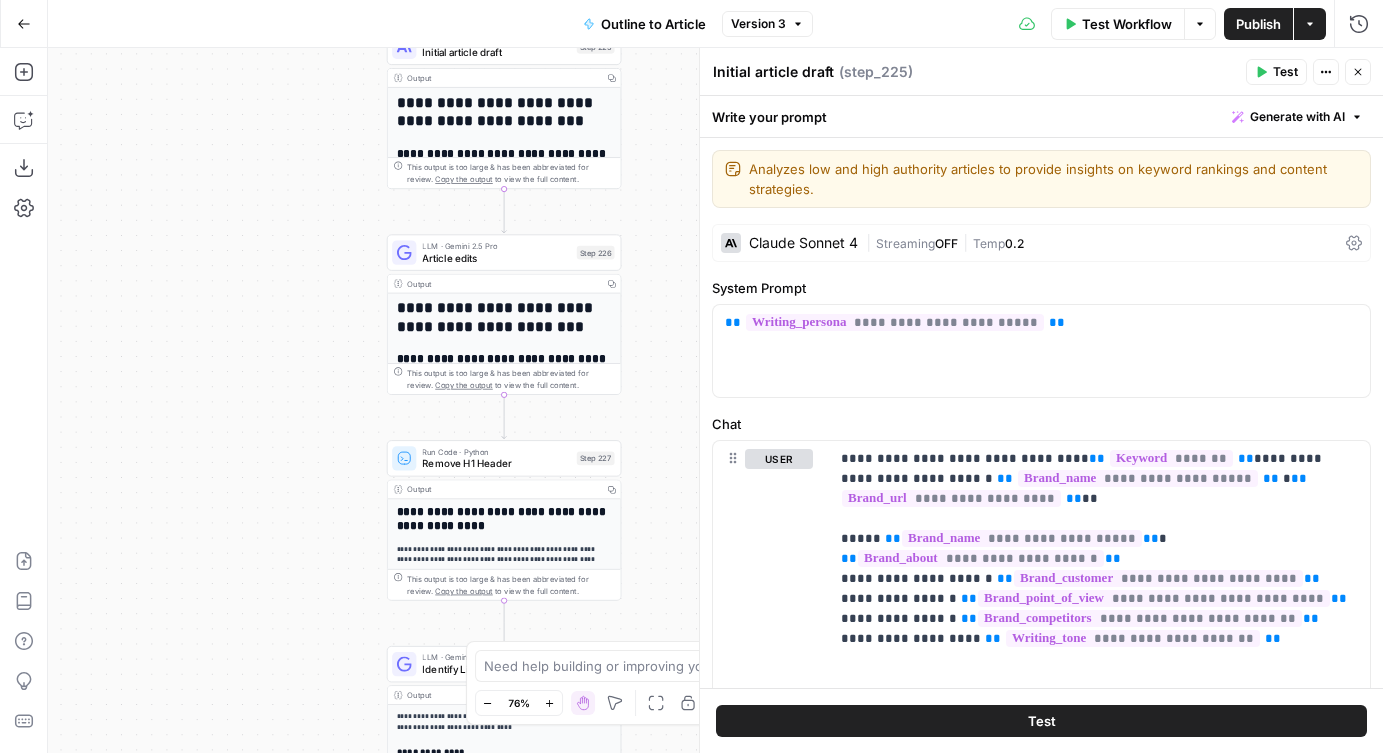 click on "Workflow Set Inputs Inputs Google Search Google Search Results Step 223 Output Copy 1 2 3 4 5 6 {    "search_metadata" :  {      "id" :  "6890d2d55922f437d9dfaea9" ,      "status" :  "Success" ,      "json_endpoint" :  "https://serpapi.com          /searches/413671bbf931b2c8          /6890d2d55922f437d9dfaea9.json" ,      "pixel_position_endpoint" :  "https://serpapi          .com/searches/413671bbf931b2c8          /6890d2d55922f437d9dfaea9          .json_with_pixel_position" ,     This output is too large & has been abbreviated for review.   Copy the output   to view the full content. LLM · Gemini 2.5 Pro Extract Links Step 228 Output Copy 1 2 3 4 5 6 {    "outline" :  [      {         "section" :  {           "content" :  [              "Start by directly answering the                 primary search query in the                 first sentence. Define what                 wedding photography costs  term  \" average wedding" at bounding box center [715, 400] 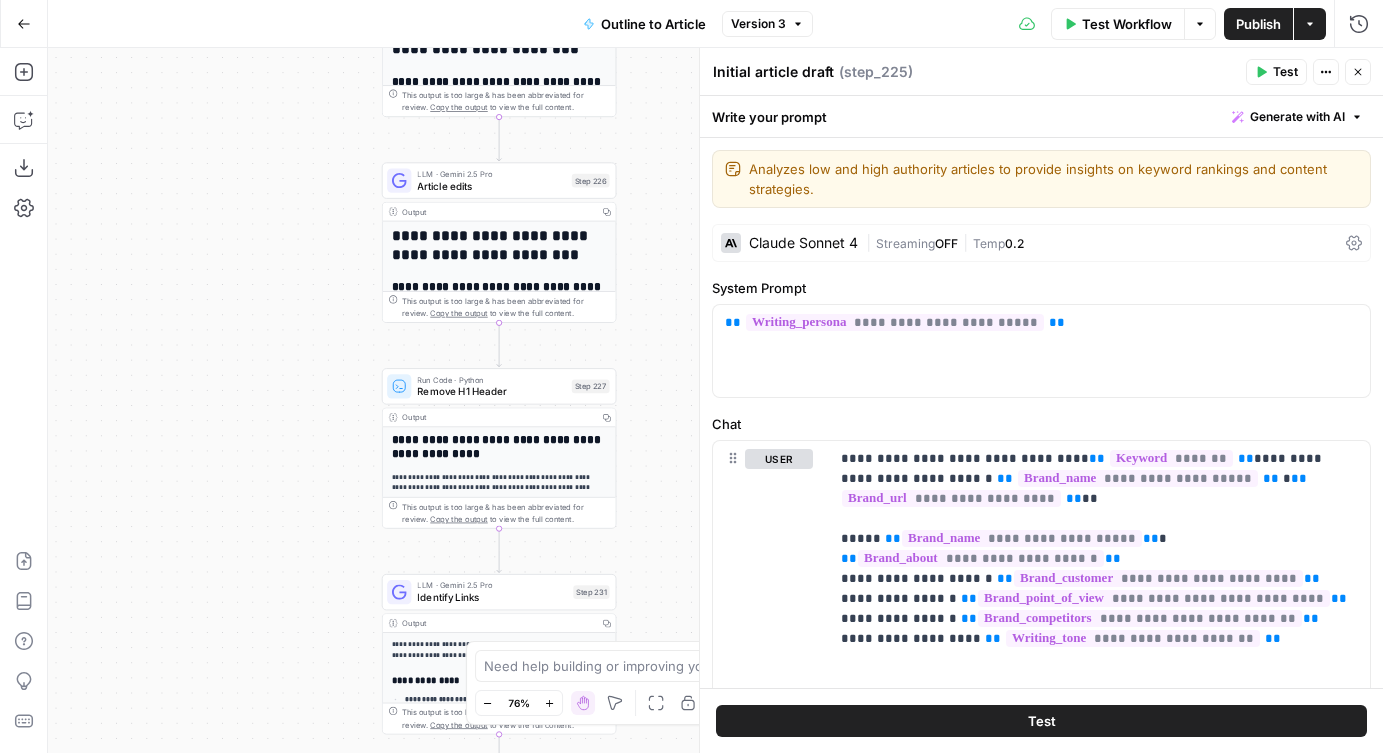 drag, startPoint x: 344, startPoint y: 446, endPoint x: 344, endPoint y: 423, distance: 23 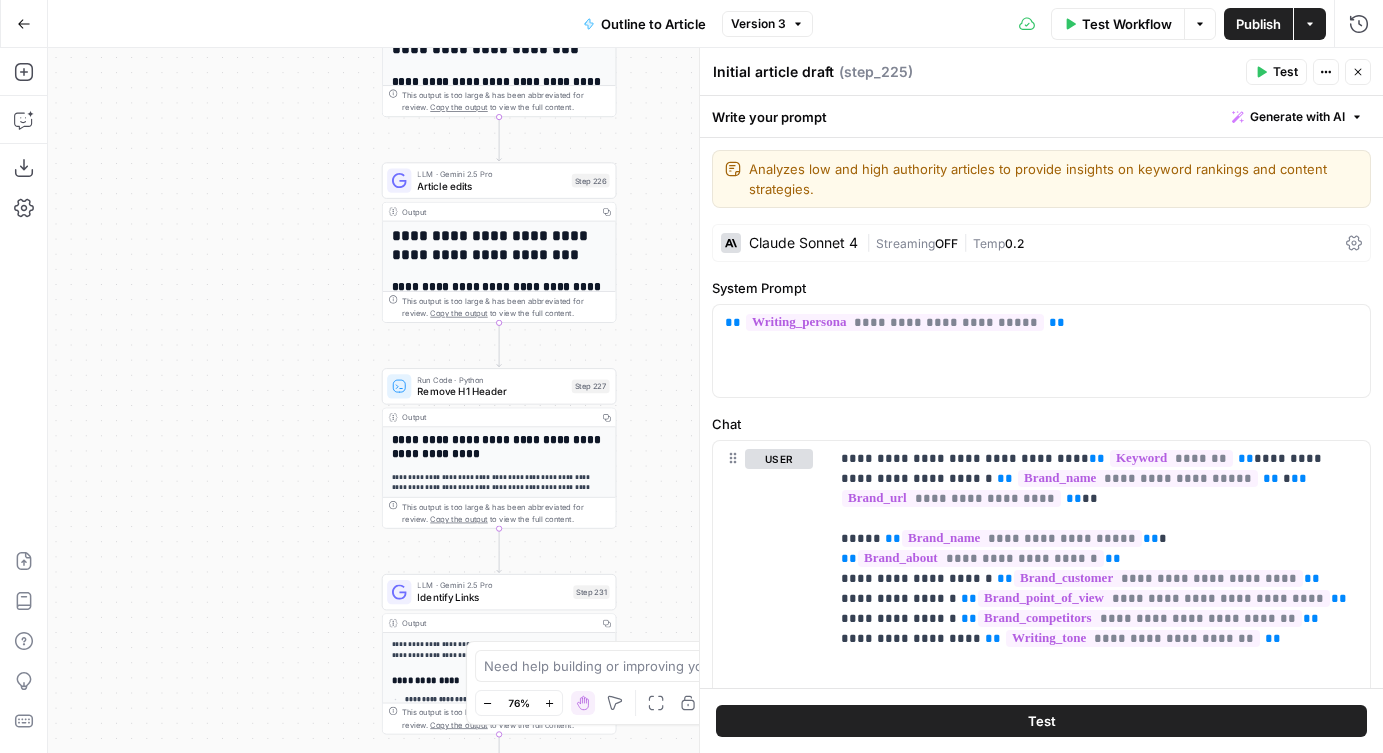 click on "Workflow Set Inputs Inputs Google Search Google Search Results Step 223 Output Copy 1 2 3 4 5 6 {    "search_metadata" :  {      "id" :  "6890d2d55922f437d9dfaea9" ,      "status" :  "Success" ,      "json_endpoint" :  "https://serpapi.com          /searches/413671bbf931b2c8          /6890d2d55922f437d9dfaea9.json" ,      "pixel_position_endpoint" :  "https://serpapi          .com/searches/413671bbf931b2c8          /6890d2d55922f437d9dfaea9          .json_with_pixel_position" ,     This output is too large & has been abbreviated for review.   Copy the output   to view the full content. LLM · Gemini 2.5 Pro Extract Links Step 228 Output Copy 1 2 3 4 5 6 {    "outline" :  [      {         "section" :  {           "content" :  [              "Start by directly answering the                 primary search query in the                 first sentence. Define what                 wedding photography costs  term  \" average wedding" at bounding box center (715, 400) 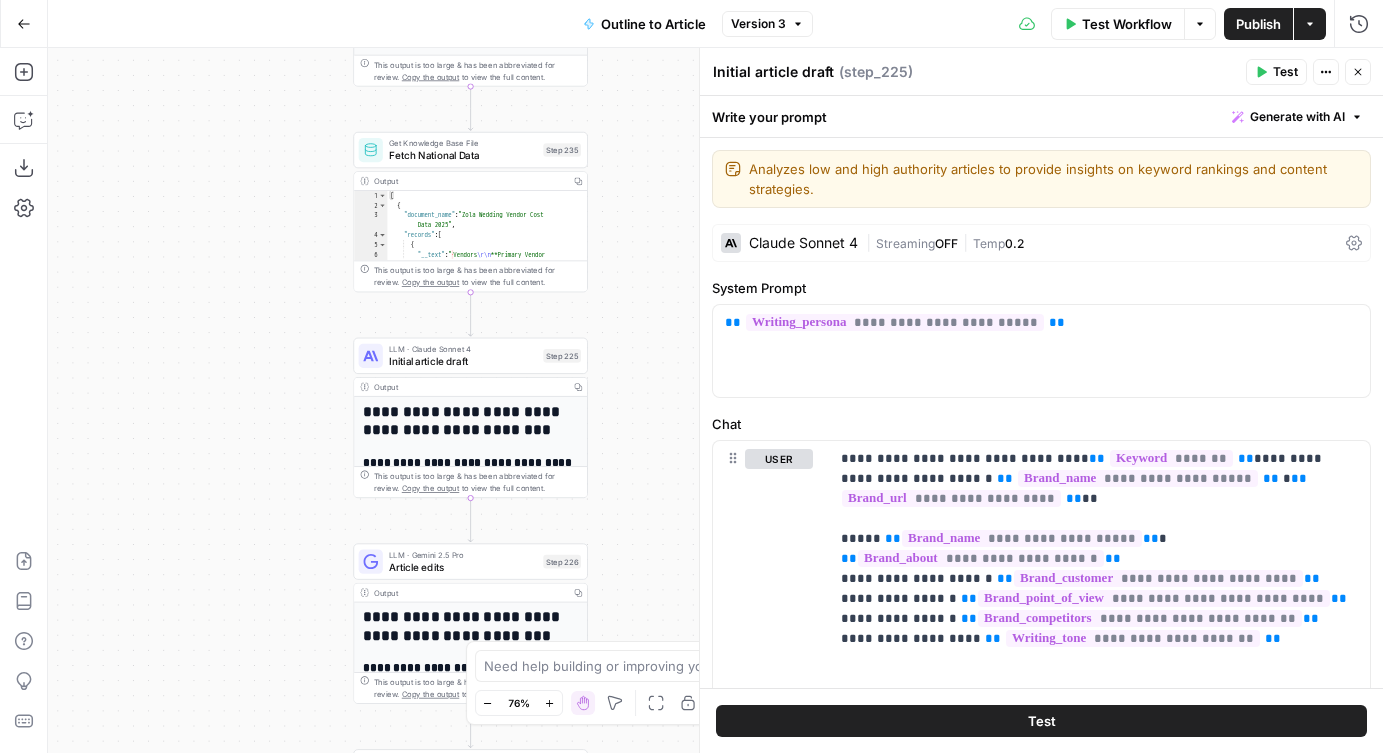 drag, startPoint x: 320, startPoint y: 158, endPoint x: 296, endPoint y: 523, distance: 365.78818 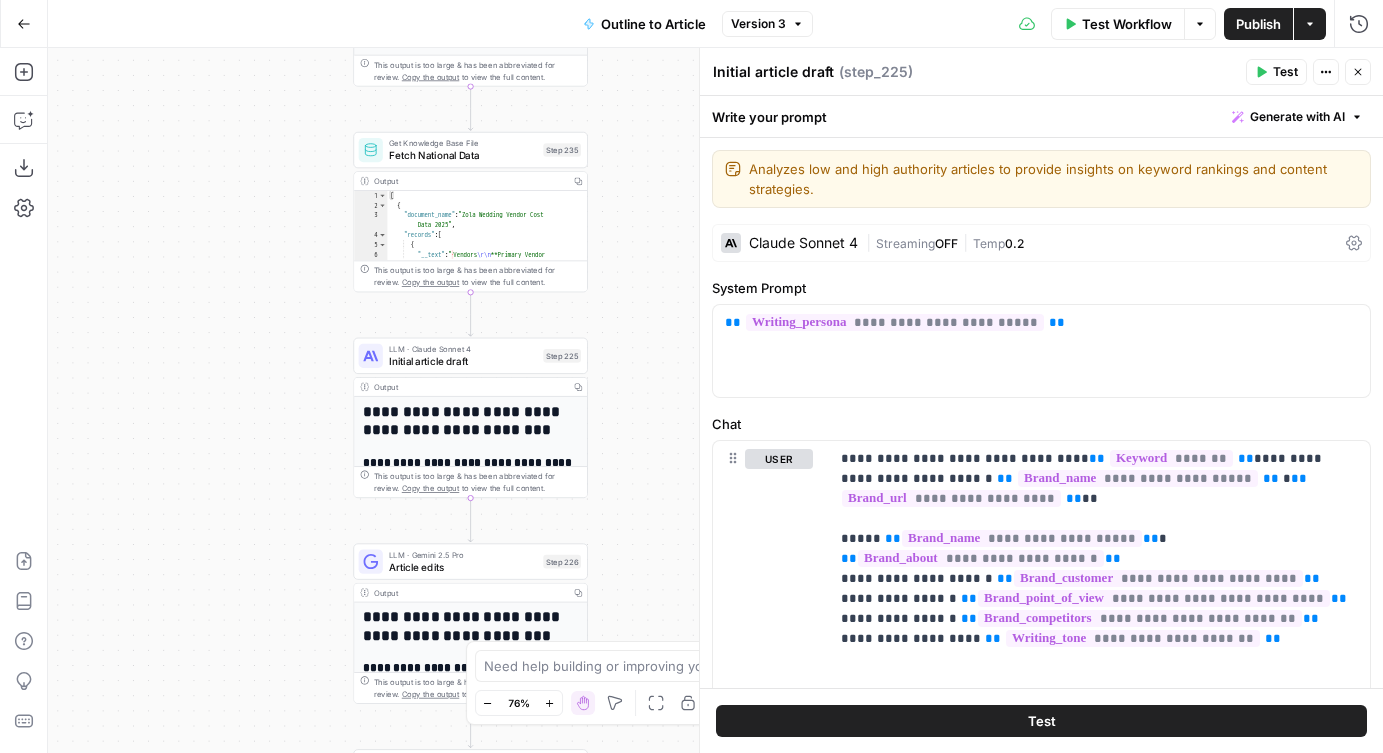 click on "Workflow Set Inputs Inputs Google Search Google Search Results Step 223 Output Copy 1 2 3 4 5 6 {    "search_metadata" :  {      "id" :  "6890d2d55922f437d9dfaea9" ,      "status" :  "Success" ,      "json_endpoint" :  "https://serpapi.com          /searches/413671bbf931b2c8          /6890d2d55922f437d9dfaea9.json" ,      "pixel_position_endpoint" :  "https://serpapi          .com/searches/413671bbf931b2c8          /6890d2d55922f437d9dfaea9          .json_with_pixel_position" ,     This output is too large & has been abbreviated for review.   Copy the output   to view the full content. LLM · Gemini 2.5 Pro Extract Links Step 228 Output Copy 1 2 3 4 5 6 {    "outline" :  [      {         "section" :  {           "content" :  [              "Start by directly answering the                 primary search query in the                 first sentence. Define what                 wedding photography costs  term  \" average wedding" at bounding box center (715, 400) 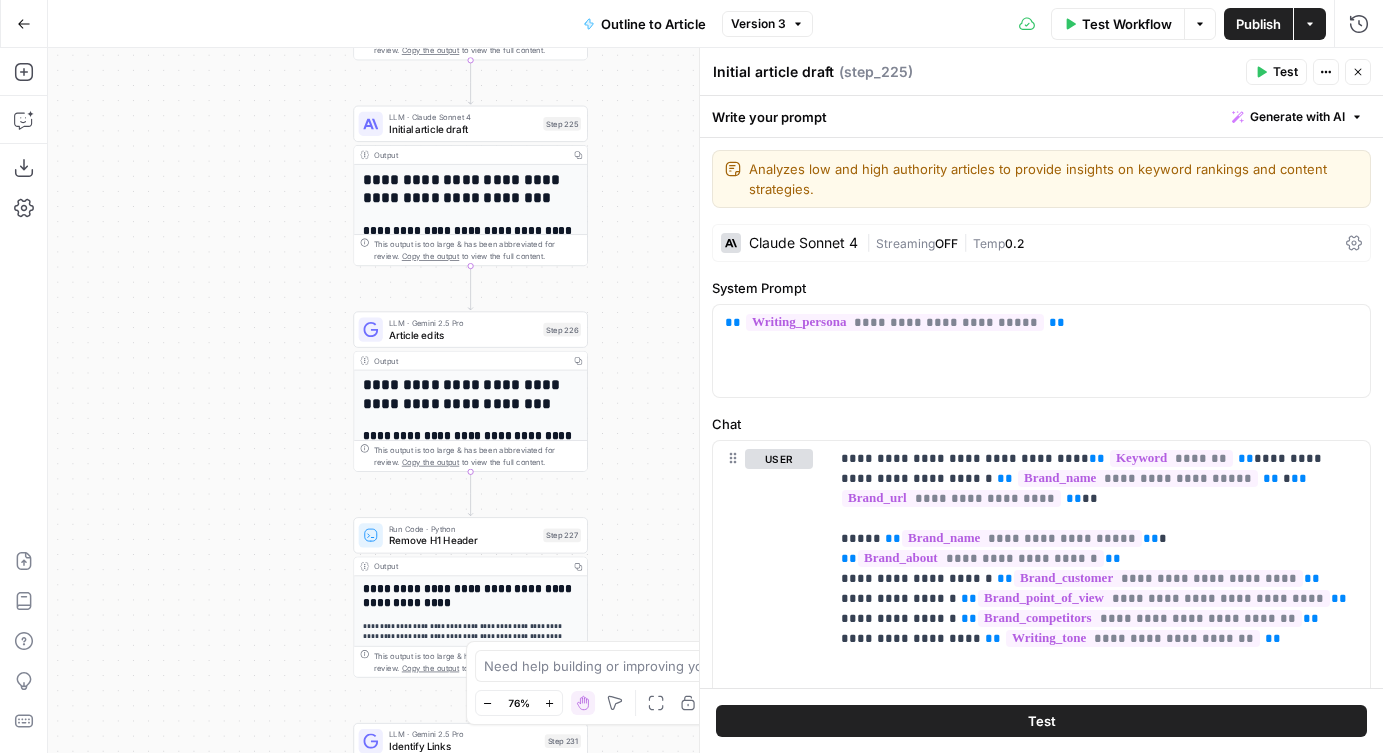 drag, startPoint x: 296, startPoint y: 523, endPoint x: 296, endPoint y: 272, distance: 251 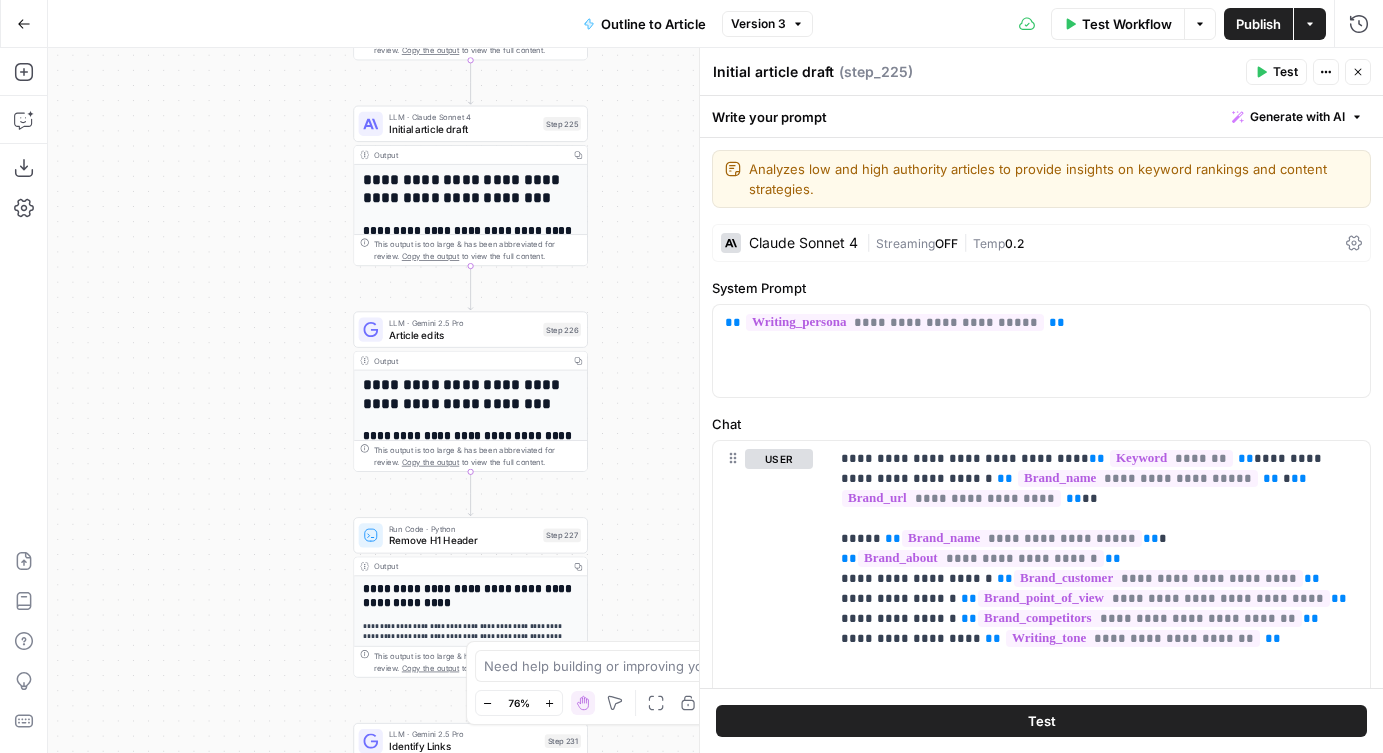 click on "Workflow Set Inputs Inputs Google Search Google Search Results Step 223 Output Copy 1 2 3 4 5 6 {    "search_metadata" :  {      "id" :  "6890d2d55922f437d9dfaea9" ,      "status" :  "Success" ,      "json_endpoint" :  "https://serpapi.com          /searches/413671bbf931b2c8          /6890d2d55922f437d9dfaea9.json" ,      "pixel_position_endpoint" :  "https://serpapi          .com/searches/413671bbf931b2c8          /6890d2d55922f437d9dfaea9          .json_with_pixel_position" ,     This output is too large & has been abbreviated for review.   Copy the output   to view the full content. LLM · Gemini 2.5 Pro Extract Links Step 228 Output Copy 1 2 3 4 5 6 {    "outline" :  [      {         "section" :  {           "content" :  [              "Start by directly answering the                 primary search query in the                 first sentence. Define what                 wedding photography costs  term  \" average wedding" at bounding box center [715, 400] 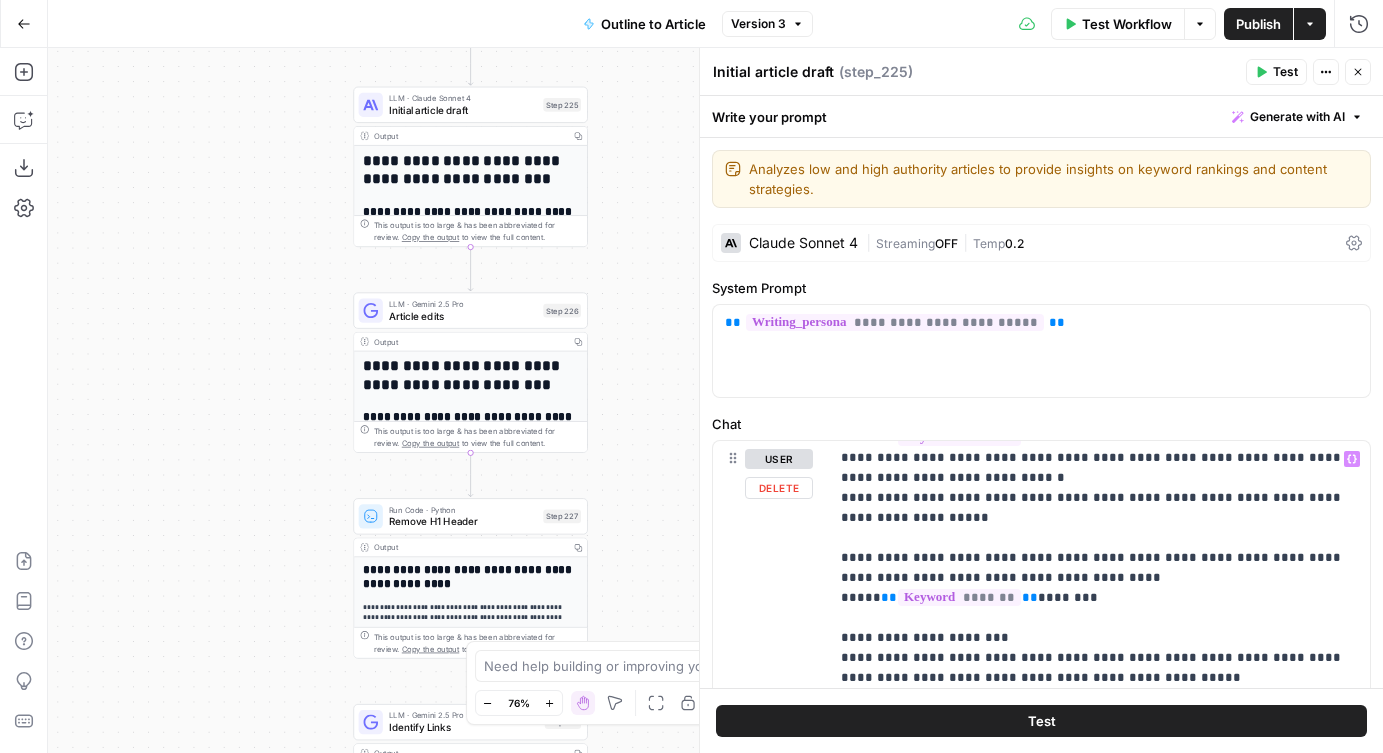 scroll, scrollTop: 839, scrollLeft: 0, axis: vertical 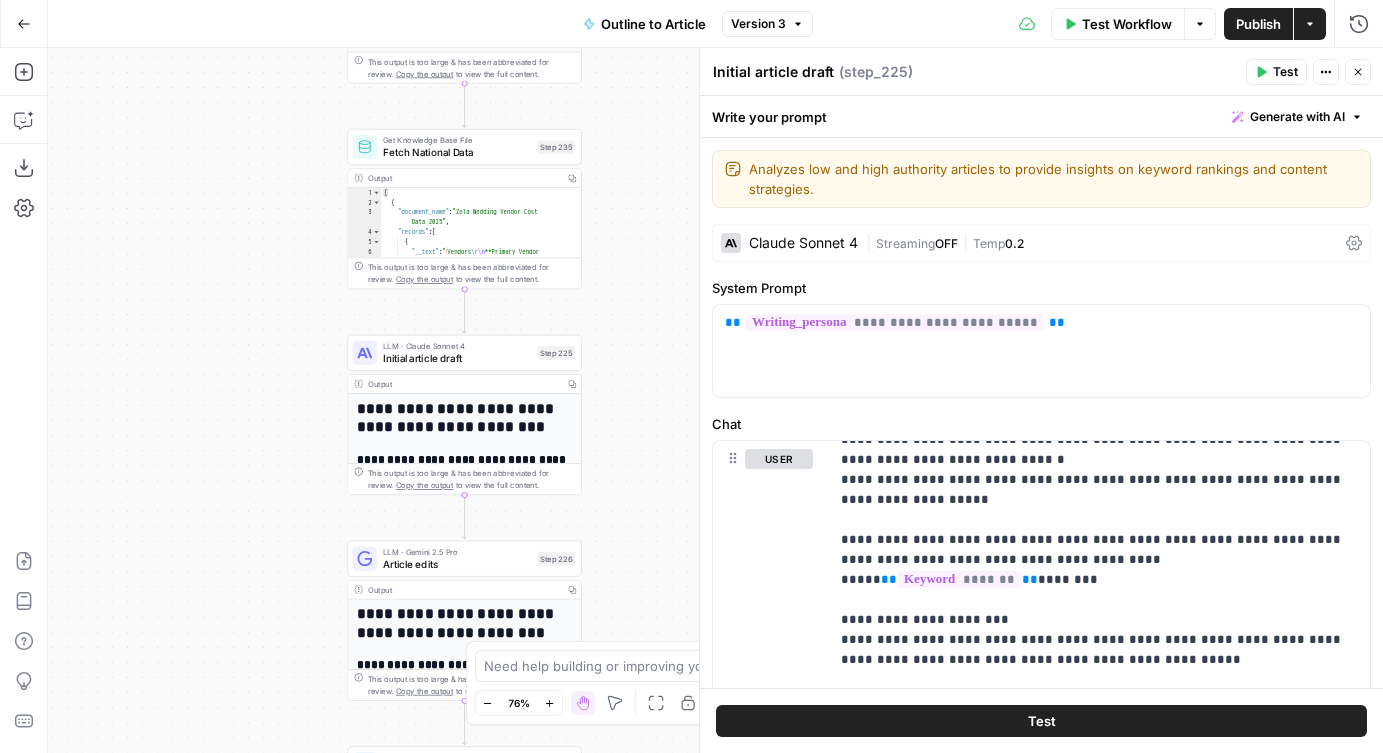 drag, startPoint x: 276, startPoint y: 261, endPoint x: 267, endPoint y: 508, distance: 247.16391 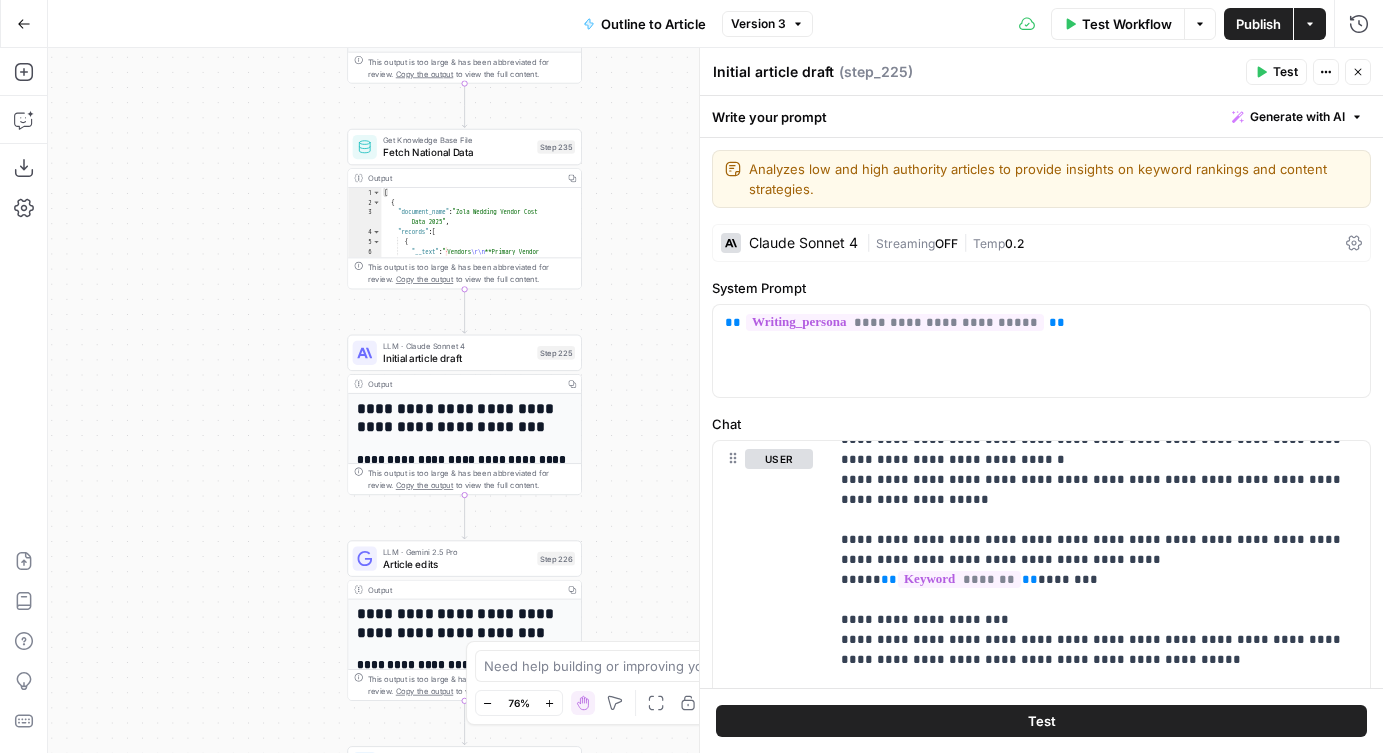 click on "Workflow Set Inputs Inputs Google Search Google Search Results Step 223 Output Copy 1 2 3 4 5 6 {    "search_metadata" :  {      "id" :  "6890d2d55922f437d9dfaea9" ,      "status" :  "Success" ,      "json_endpoint" :  "https://serpapi.com          /searches/413671bbf931b2c8          /6890d2d55922f437d9dfaea9.json" ,      "pixel_position_endpoint" :  "https://serpapi          .com/searches/413671bbf931b2c8          /6890d2d55922f437d9dfaea9          .json_with_pixel_position" ,     This output is too large & has been abbreviated for review.   Copy the output   to view the full content. LLM · Gemini 2.5 Pro Extract Links Step 228 Output Copy 1 2 3 4 5 6 {    "outline" :  [      {         "section" :  {           "content" :  [              "Start by directly answering the                 primary search query in the                 first sentence. Define what                 wedding photography costs  term  \" average wedding" at bounding box center (715, 400) 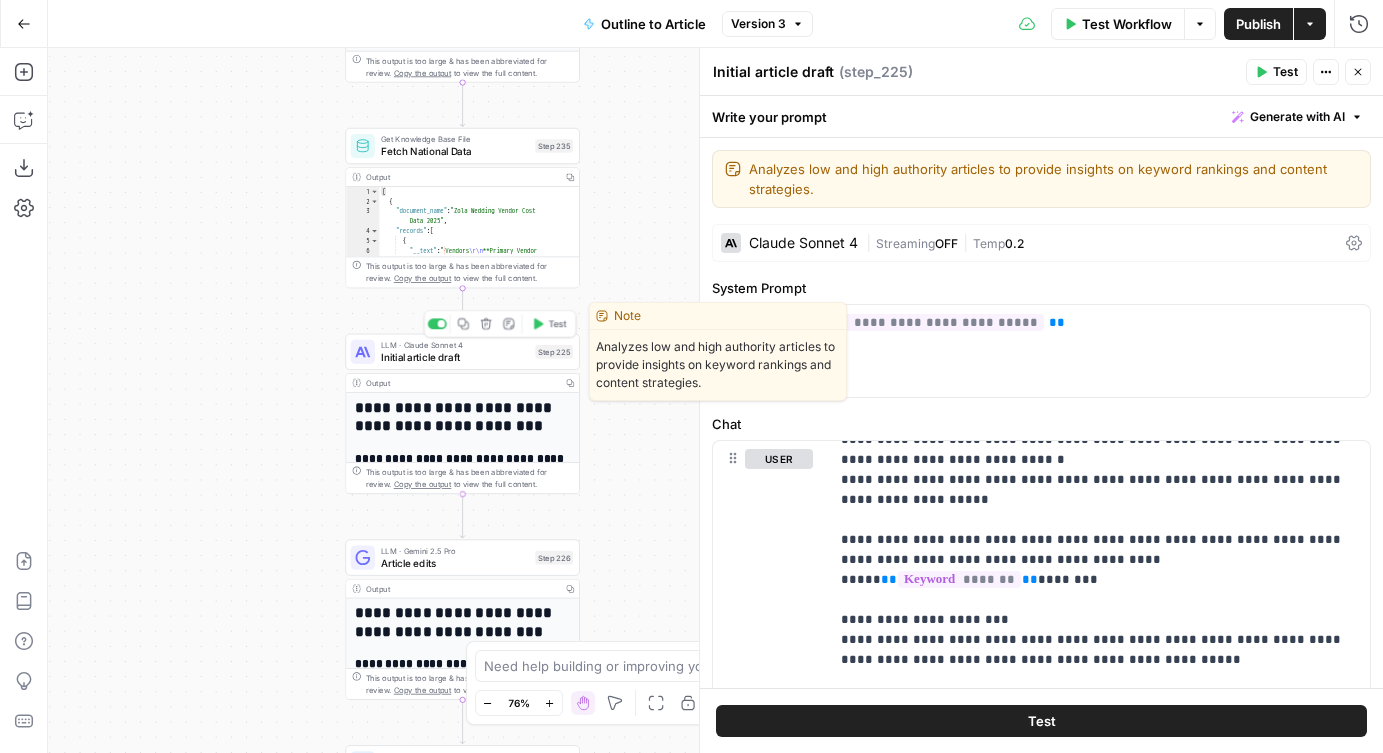 click on "Initial article draft" at bounding box center [455, 357] 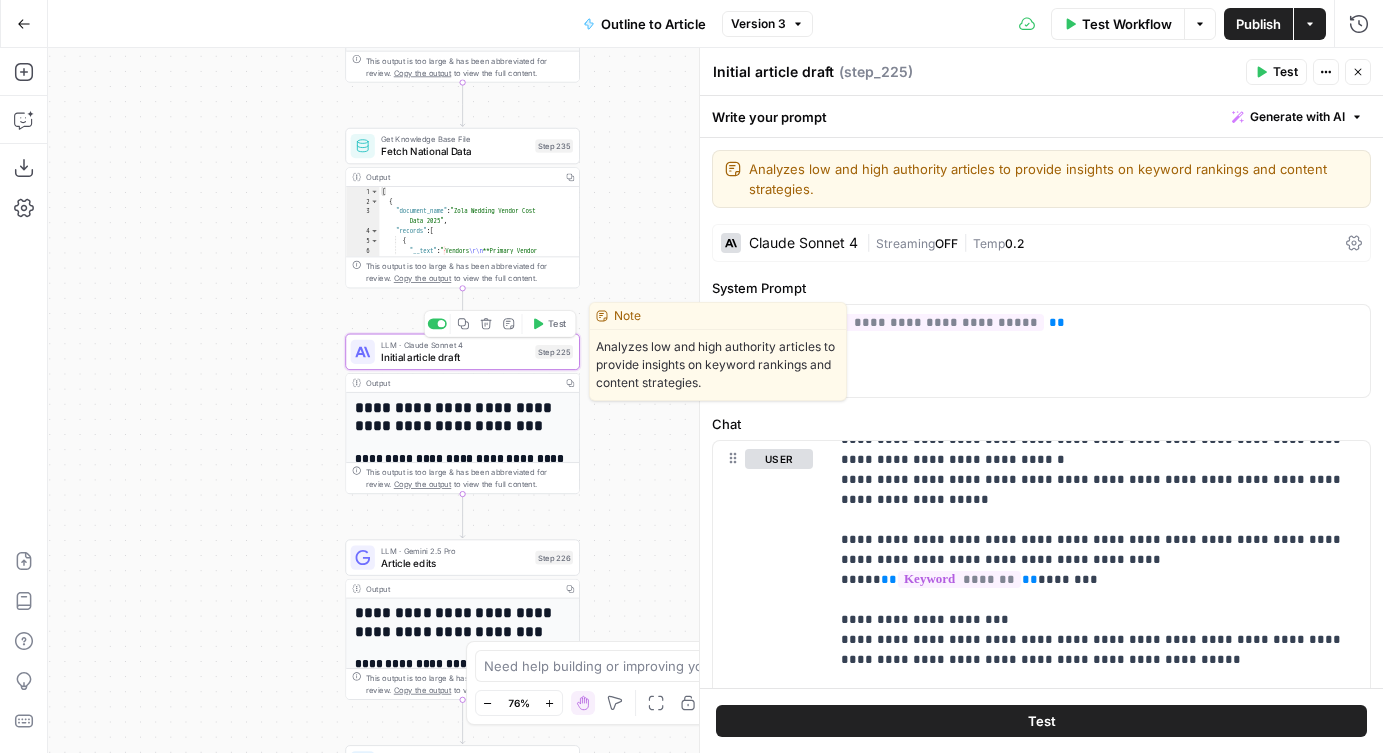 click on "Initial article draft" at bounding box center (455, 357) 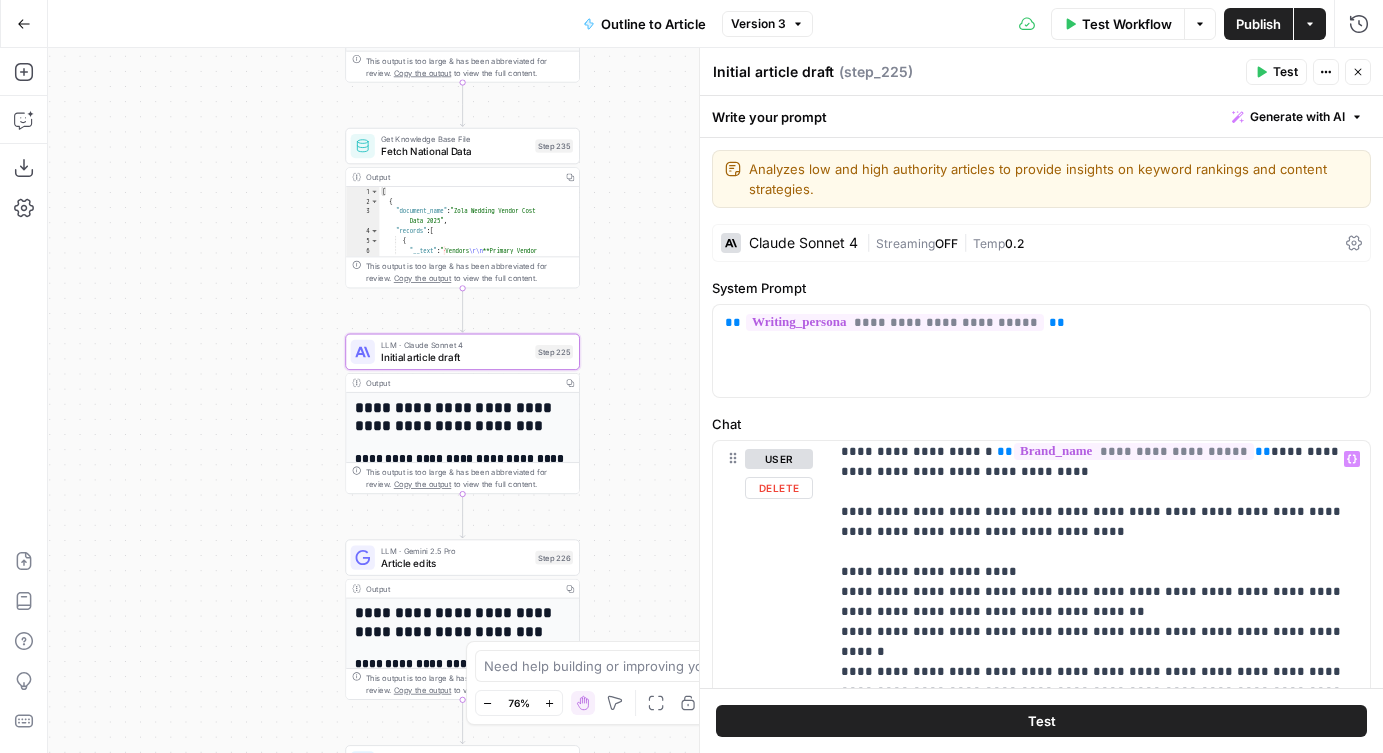 scroll, scrollTop: 2981, scrollLeft: 0, axis: vertical 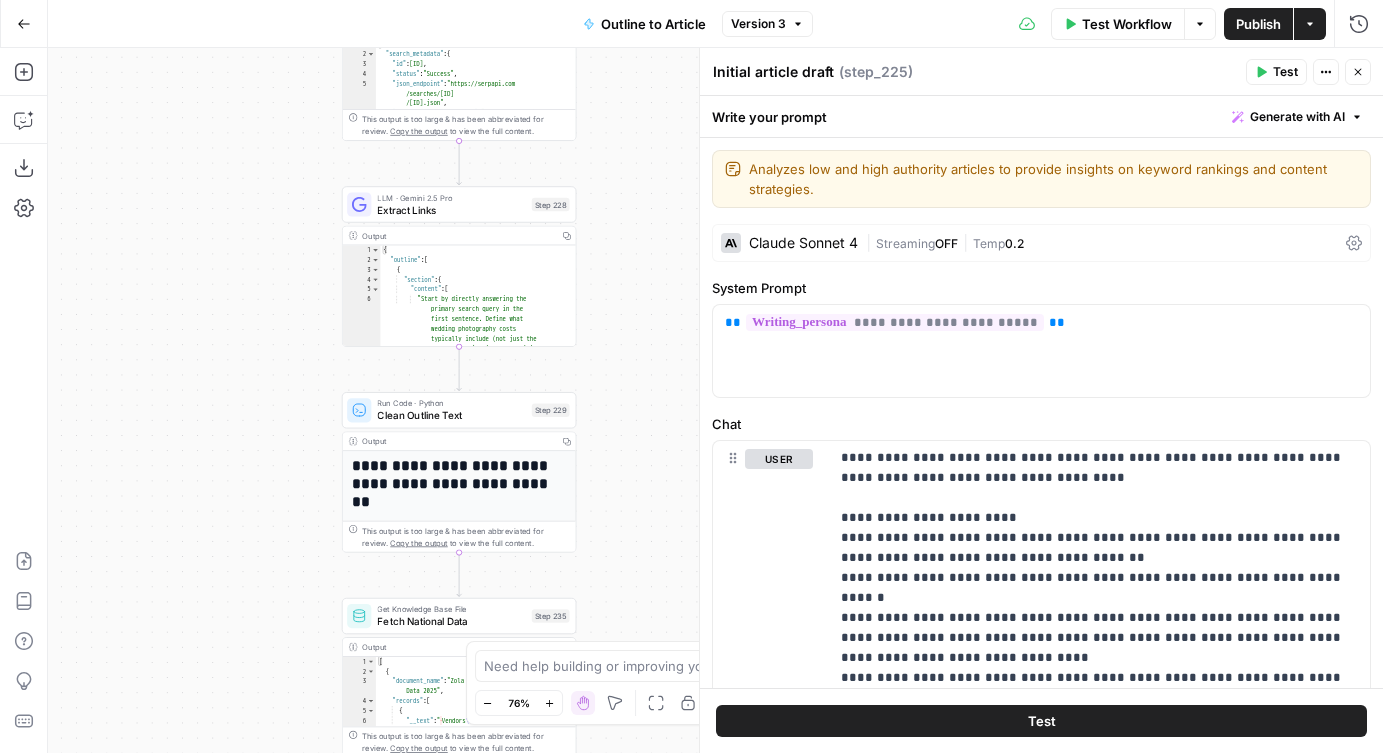 drag, startPoint x: 260, startPoint y: 181, endPoint x: 256, endPoint y: 644, distance: 463.01727 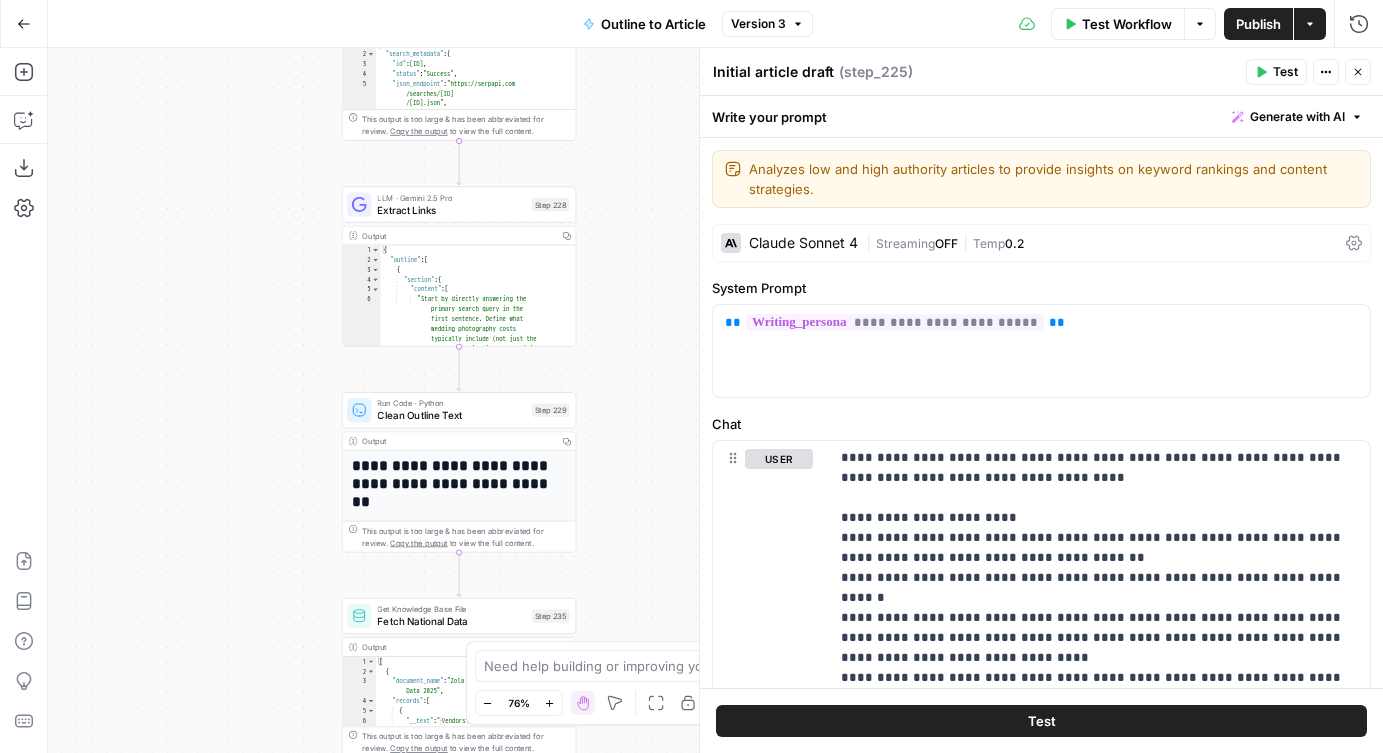 click on "Workflow Set Inputs Inputs Google Search Google Search Results Step 223 Output Copy 1 2 3 4 5 6 {    "search_metadata" :  {      "id" :  "6890d2d55922f437d9dfaea9" ,      "status" :  "Success" ,      "json_endpoint" :  "https://serpapi.com          /searches/413671bbf931b2c8          /6890d2d55922f437d9dfaea9.json" ,      "pixel_position_endpoint" :  "https://serpapi          .com/searches/413671bbf931b2c8          /6890d2d55922f437d9dfaea9          .json_with_pixel_position" ,     This output is too large & has been abbreviated for review.   Copy the output   to view the full content. LLM · Gemini 2.5 Pro Extract Links Step 228 Output Copy 1 2 3 4 5 6 {    "outline" :  [      {         "section" :  {           "content" :  [              "Start by directly answering the                 primary search query in the                 first sentence. Define what                 wedding photography costs  term  \" average wedding" at bounding box center [715, 400] 